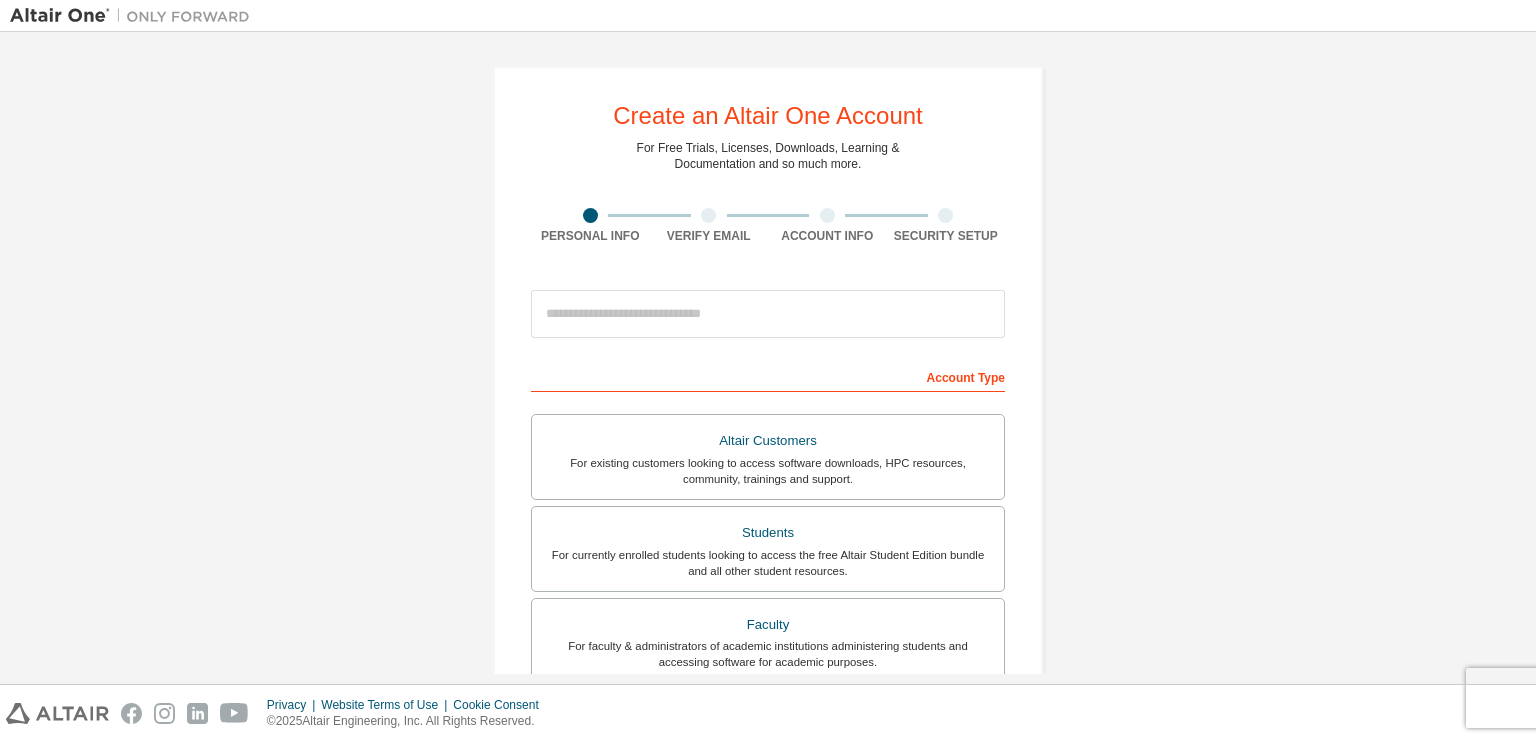 scroll, scrollTop: 0, scrollLeft: 0, axis: both 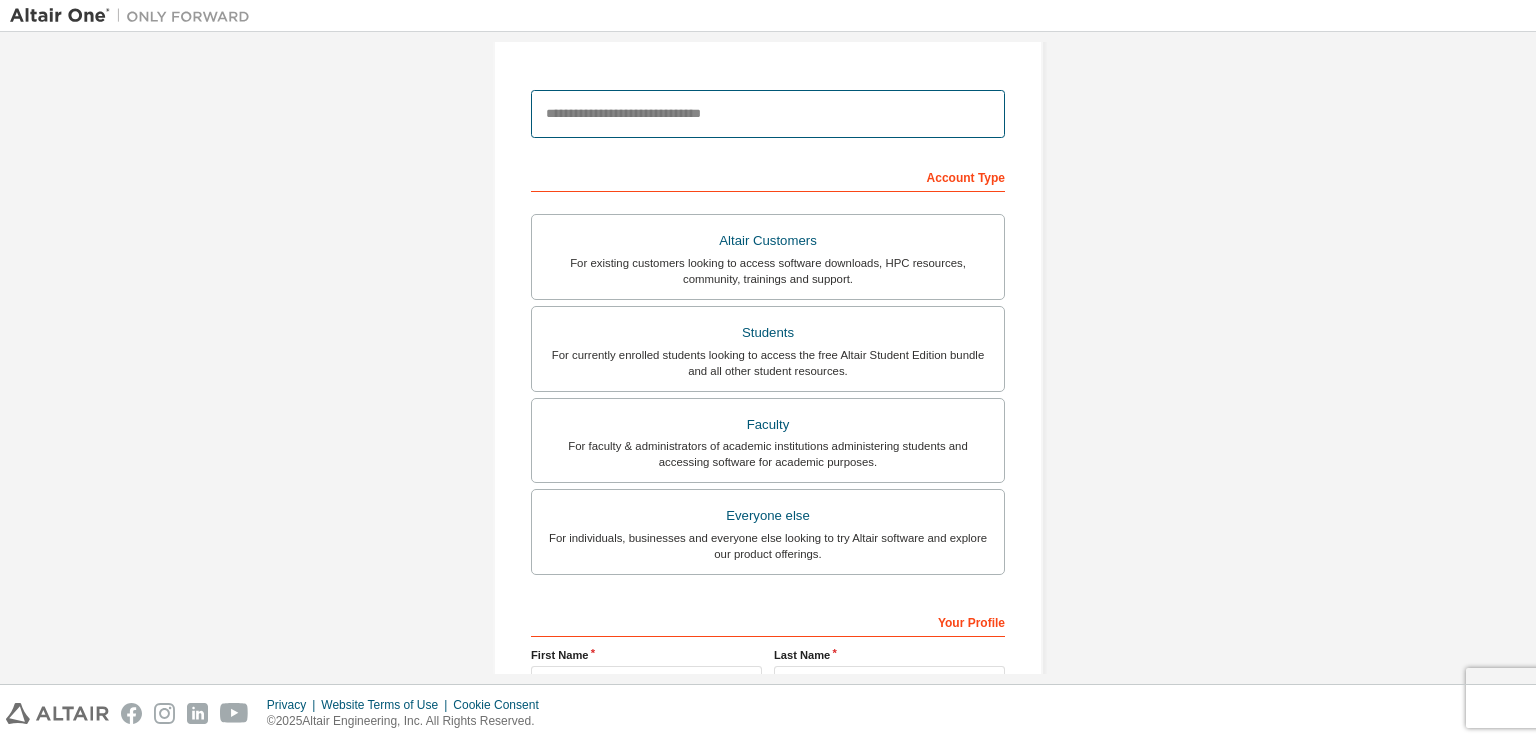 click at bounding box center [768, 114] 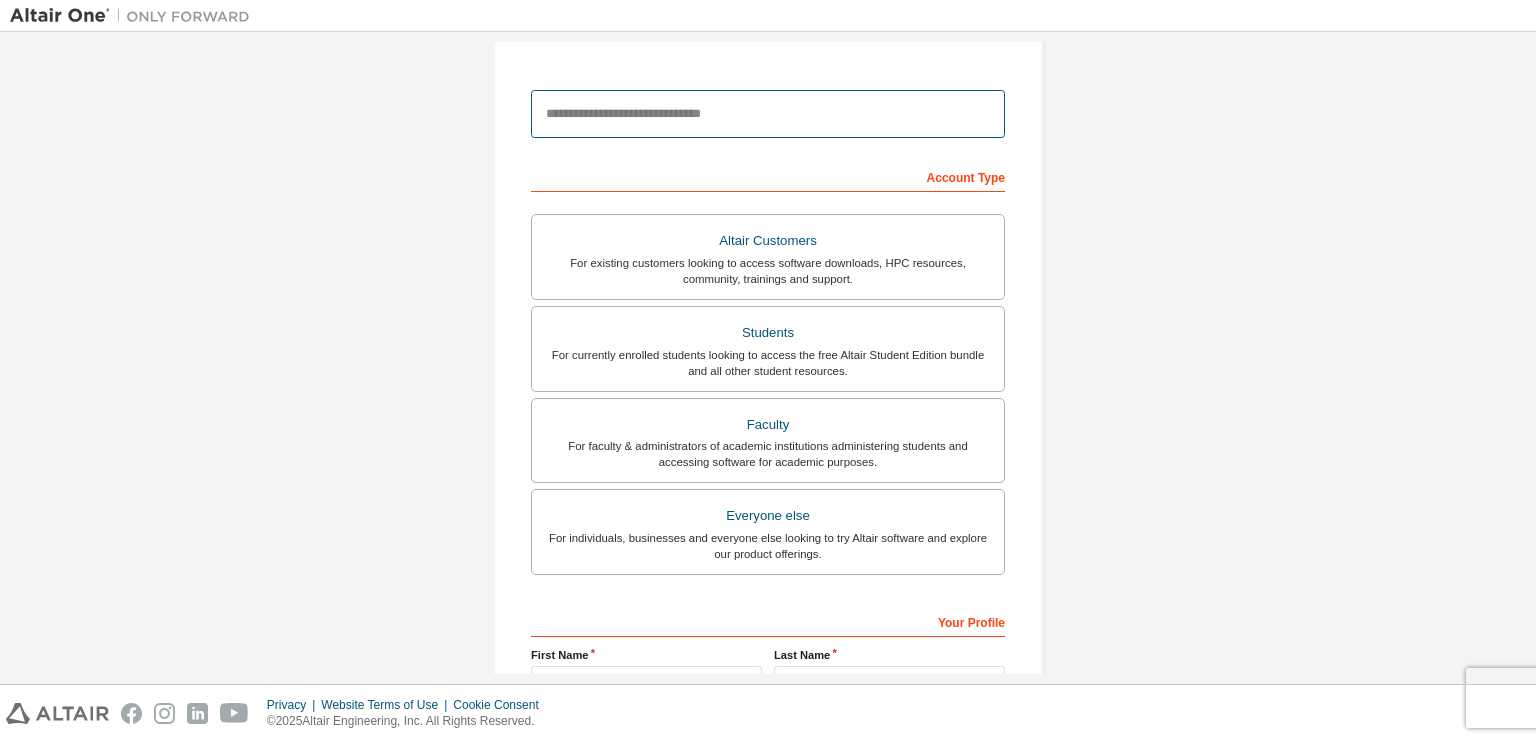 type on "**********" 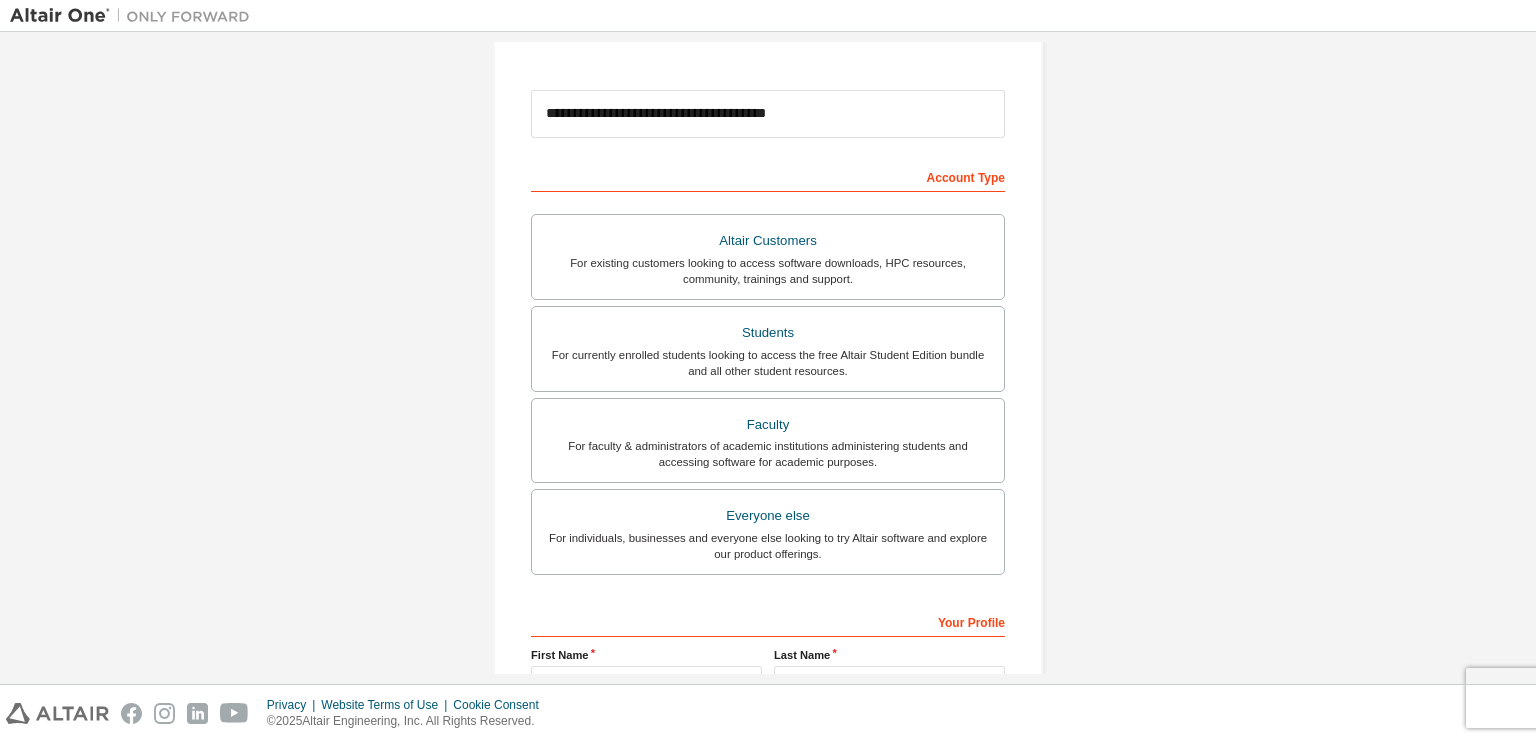 type on "****" 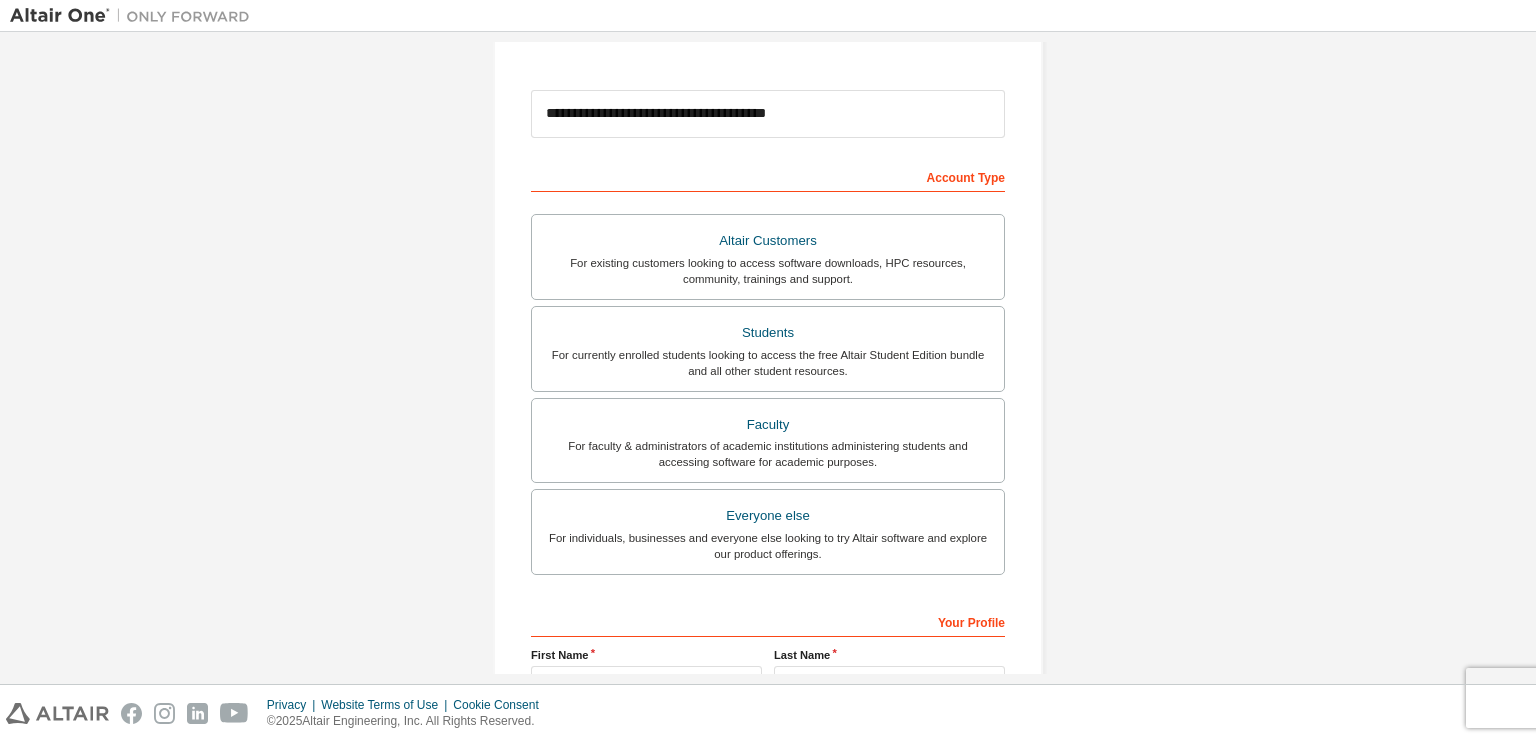 type on "*****" 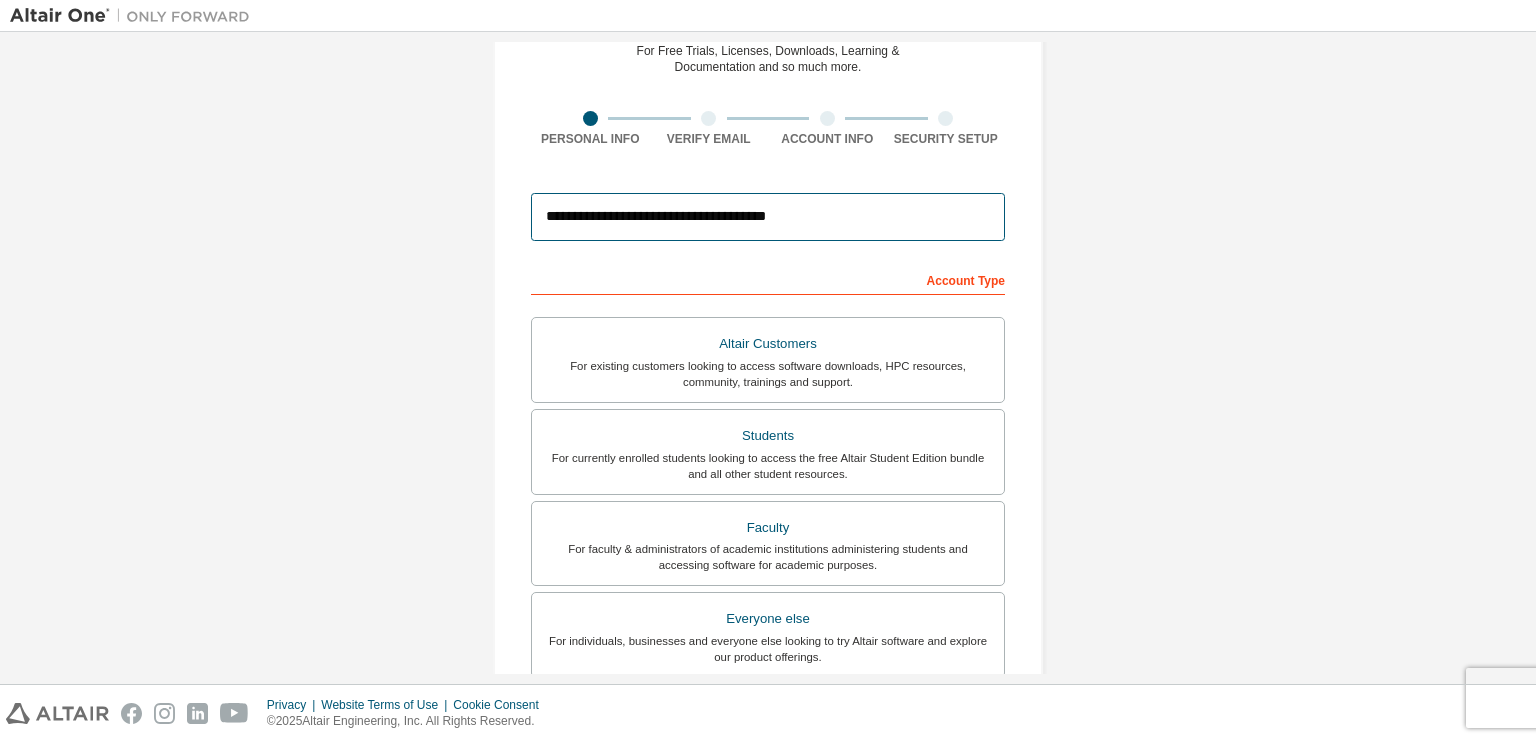 scroll, scrollTop: 100, scrollLeft: 0, axis: vertical 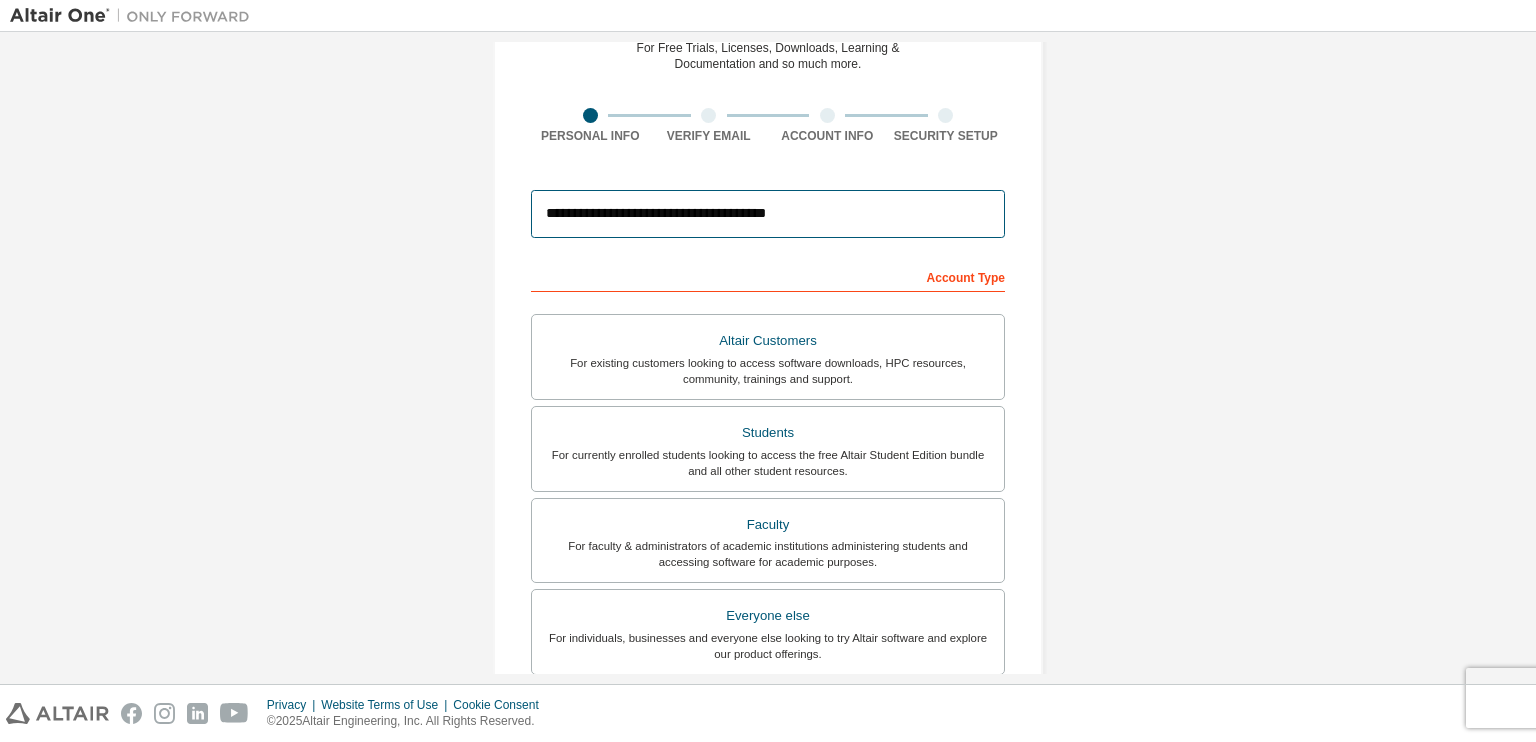 click on "**********" at bounding box center [768, 214] 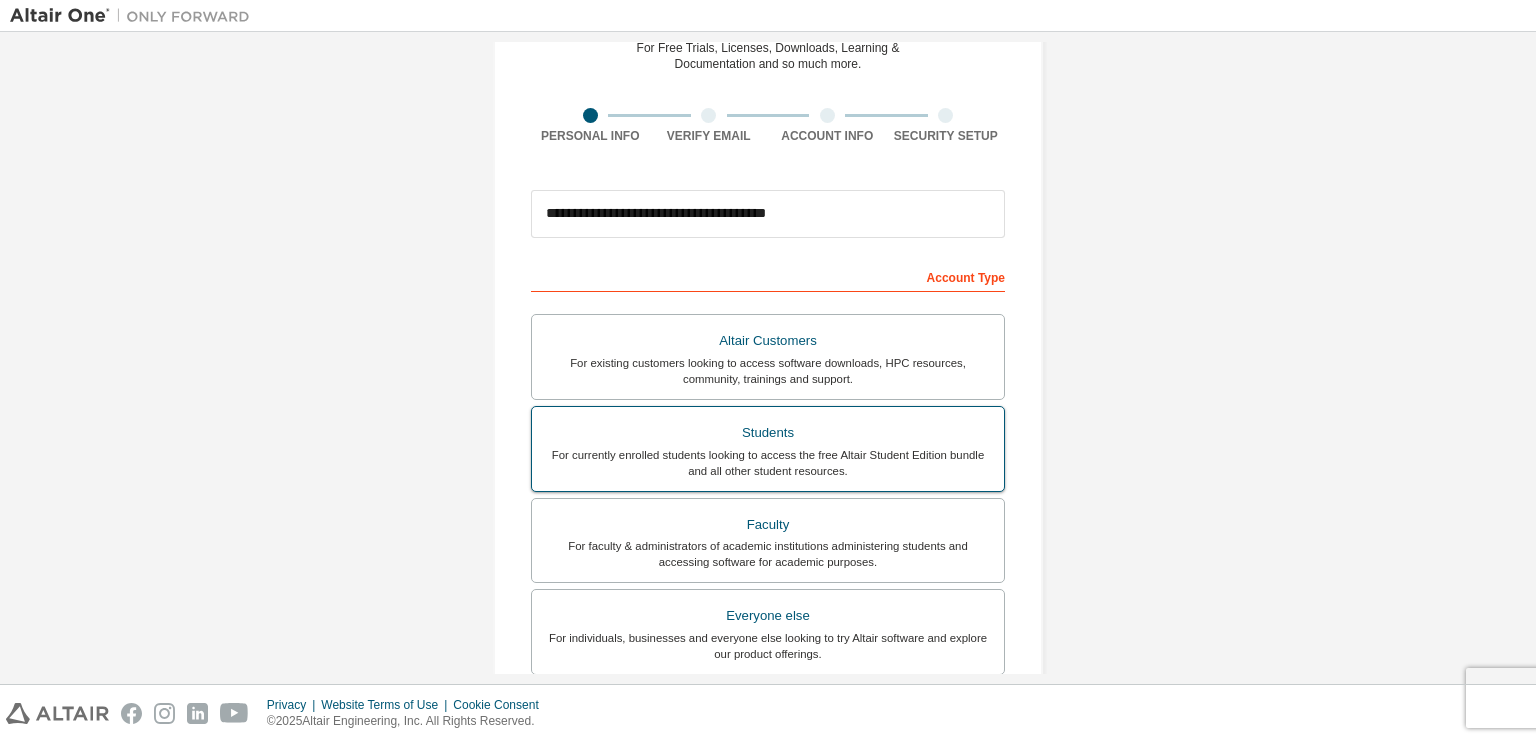 click on "Students" at bounding box center [768, 433] 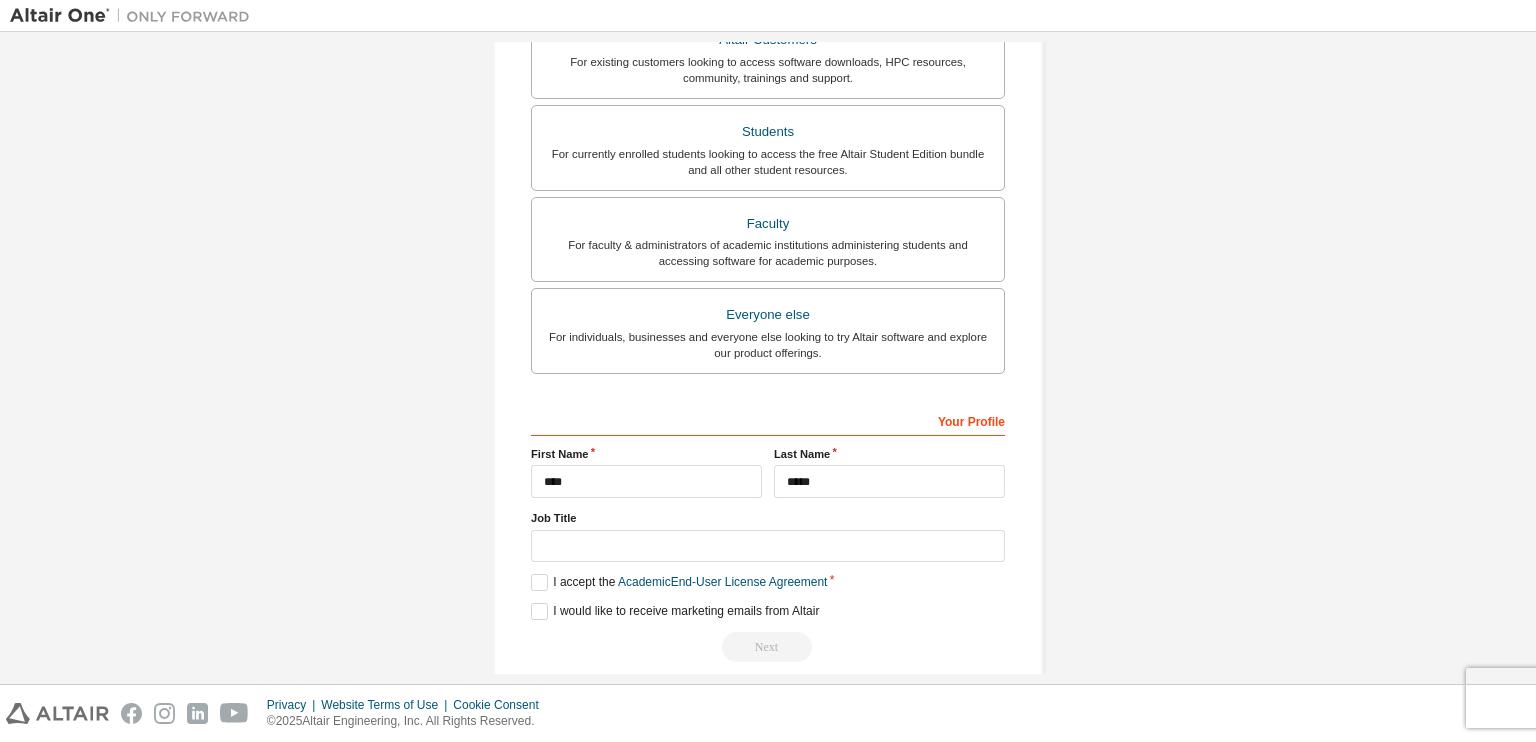 scroll, scrollTop: 422, scrollLeft: 0, axis: vertical 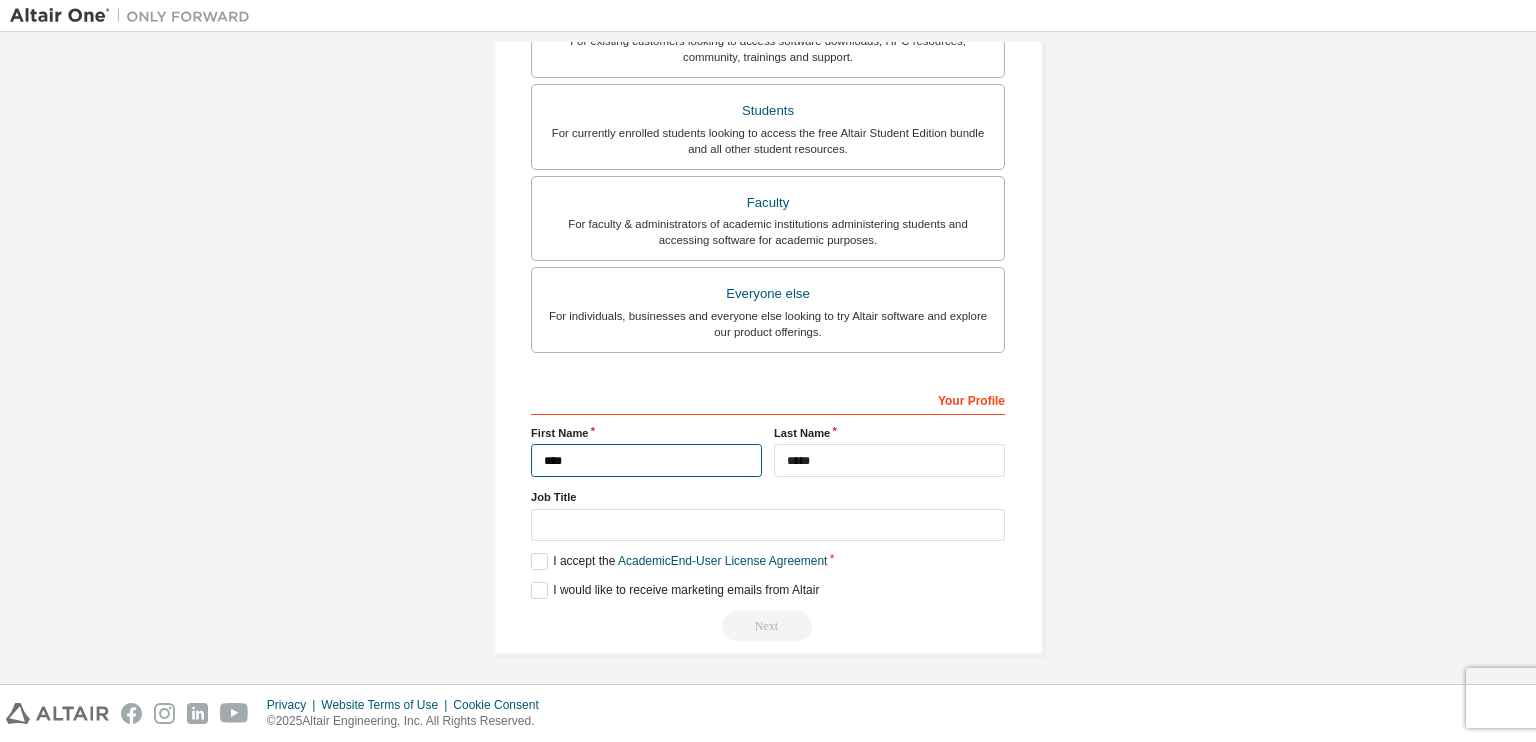 click on "****" at bounding box center (646, 460) 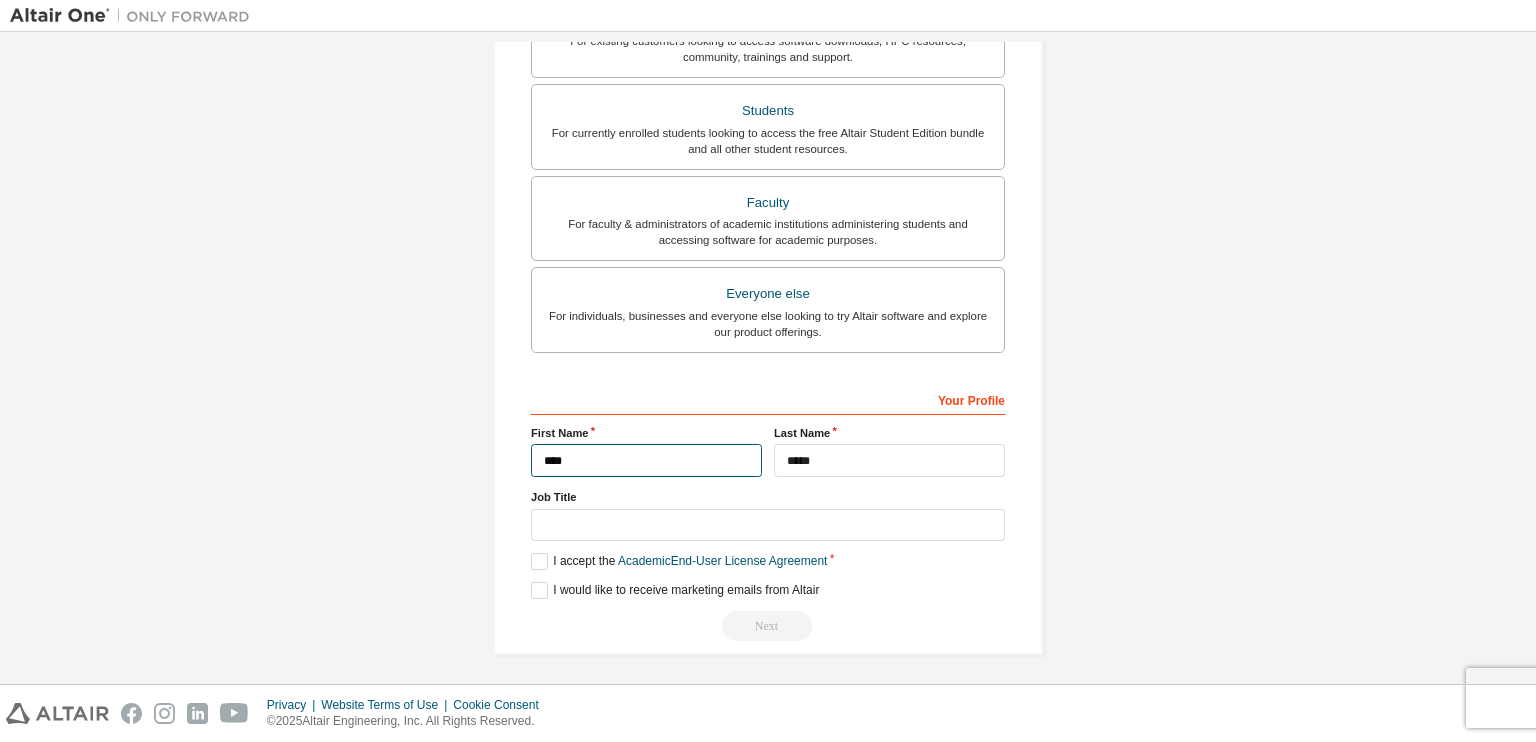 click on "****" at bounding box center [646, 460] 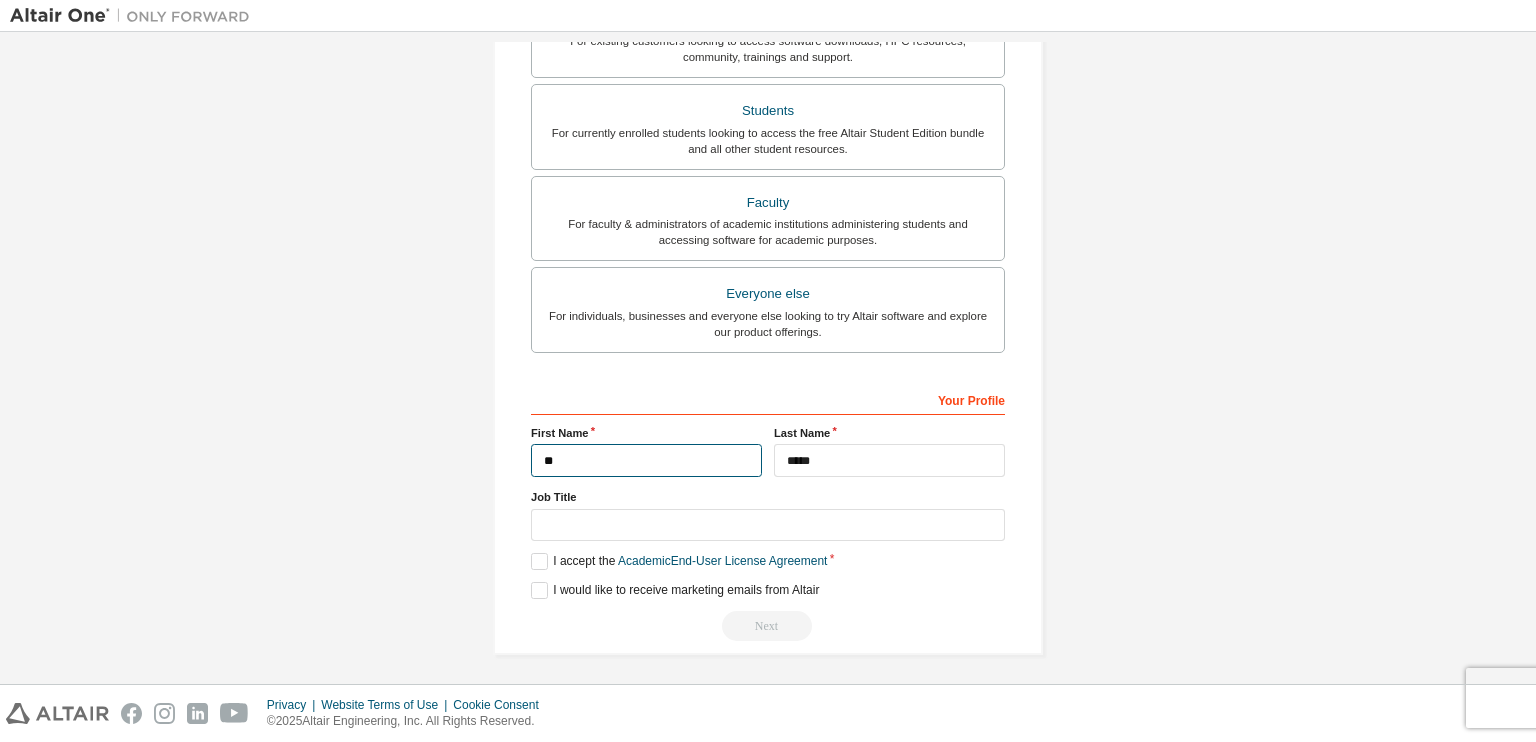 type on "*" 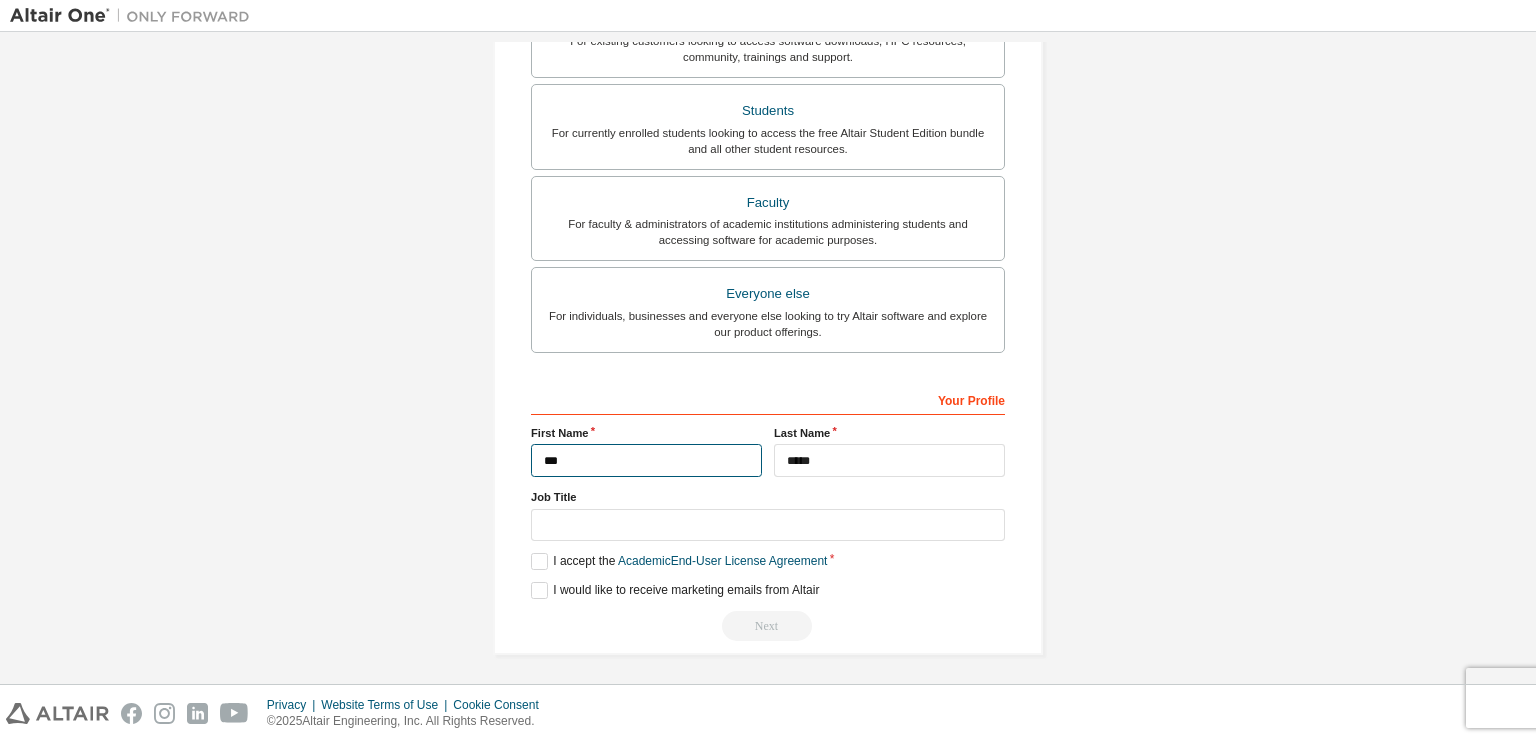 type on "****" 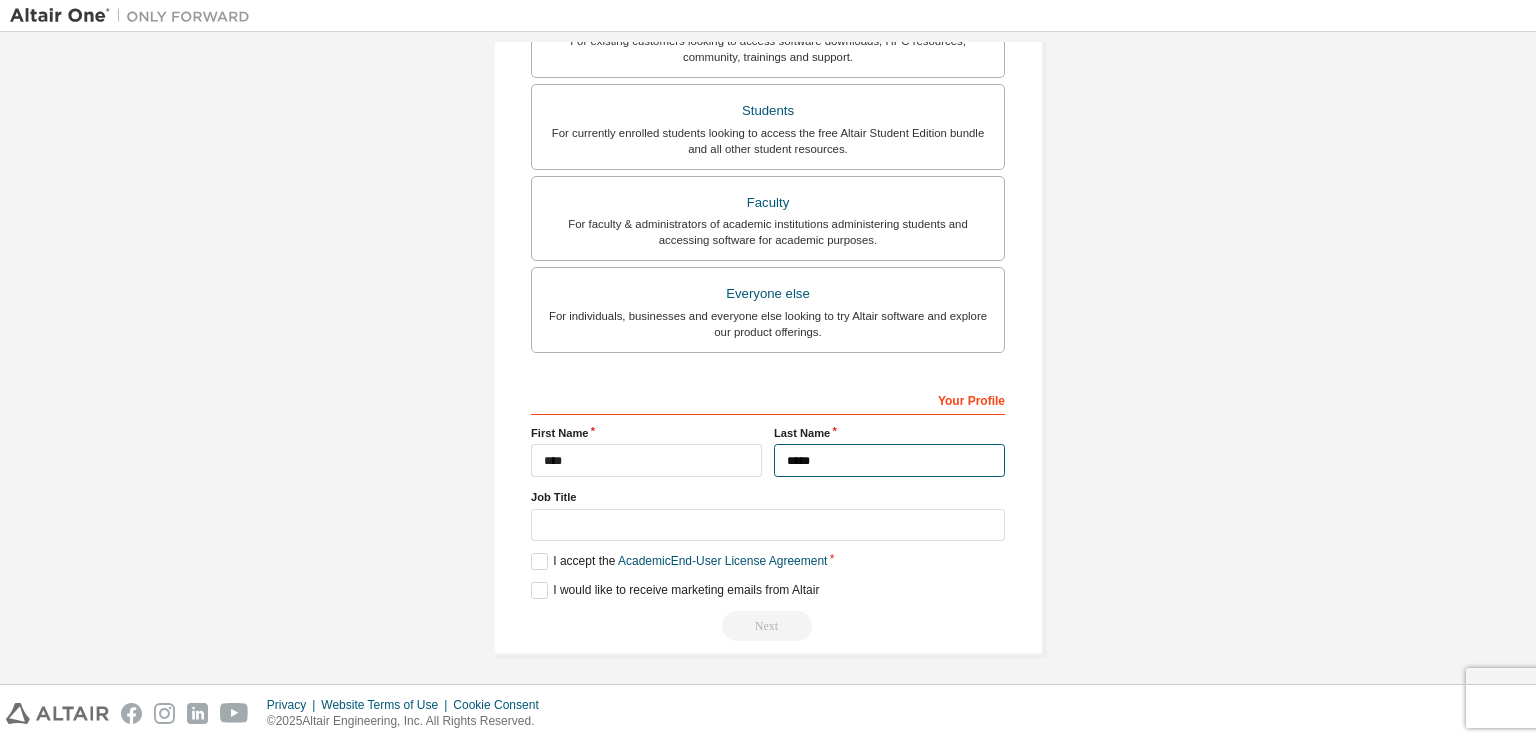 click on "*****" at bounding box center [889, 460] 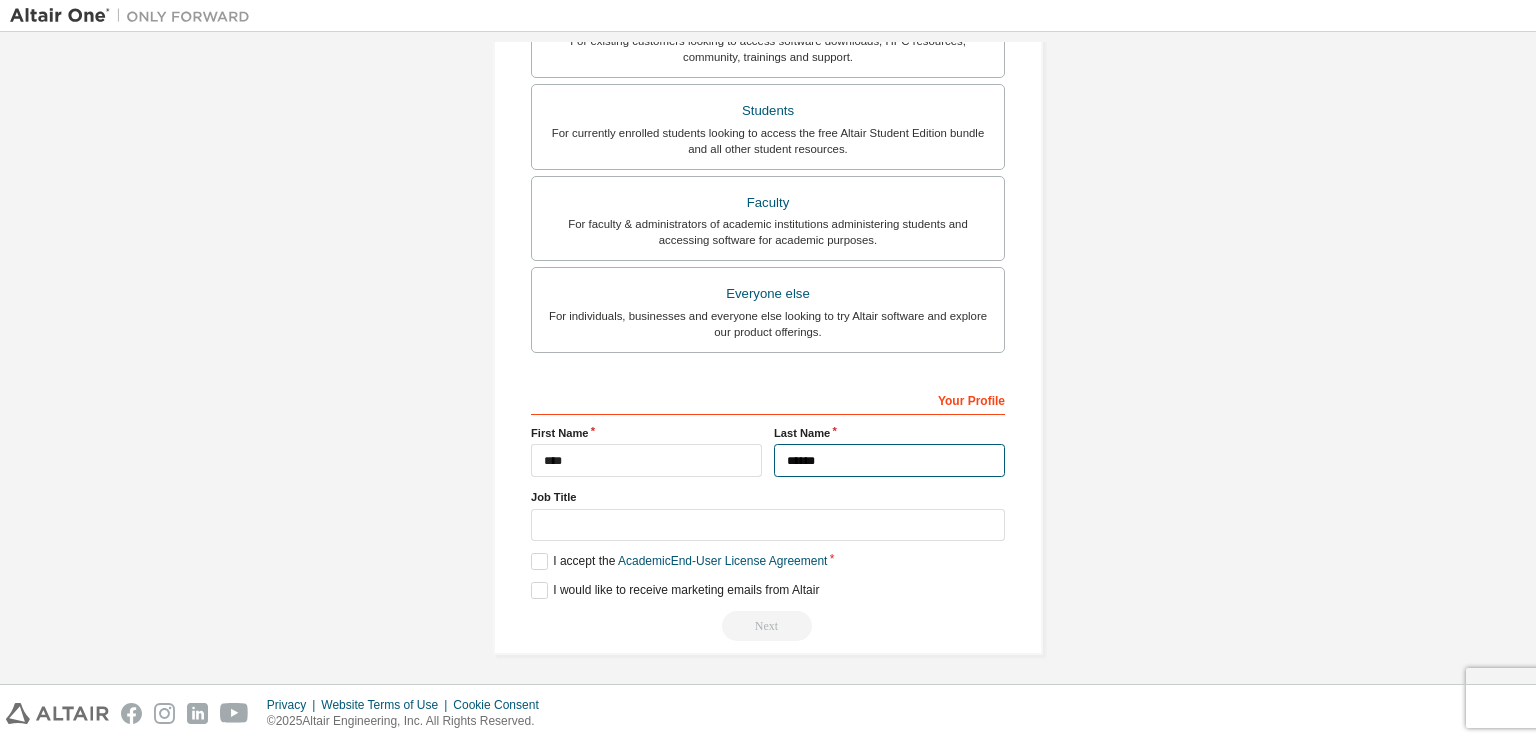type on "*****" 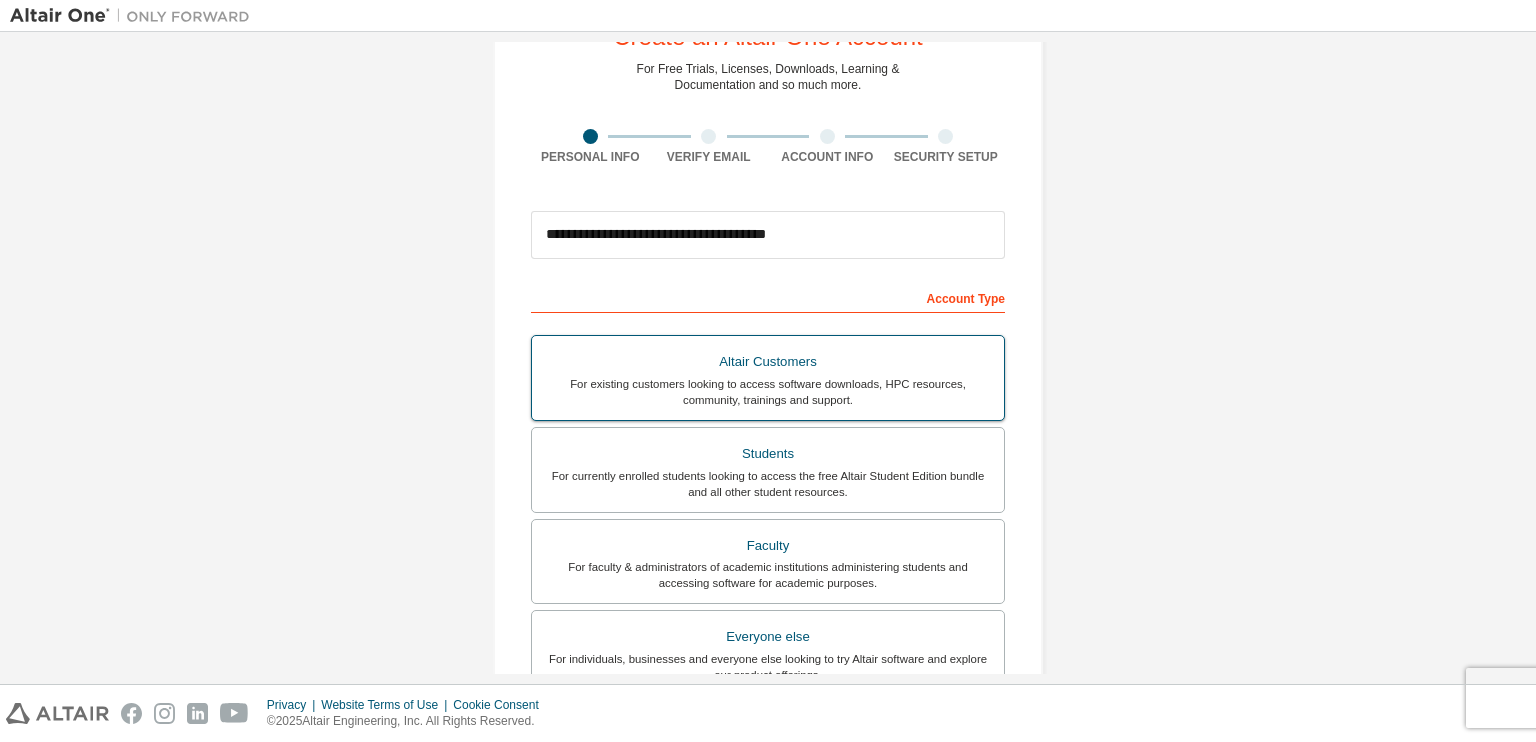 scroll, scrollTop: 0, scrollLeft: 0, axis: both 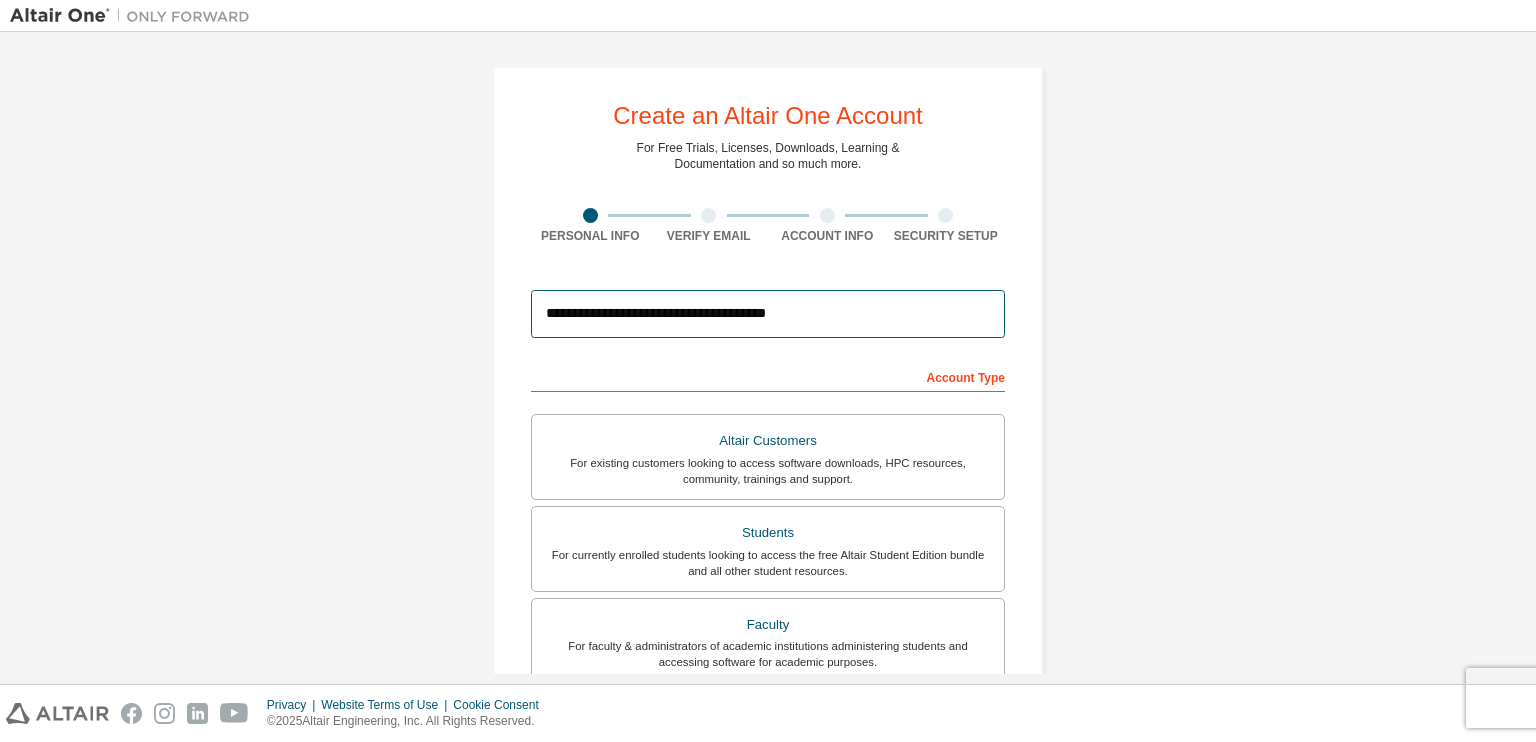 click on "**********" at bounding box center (768, 314) 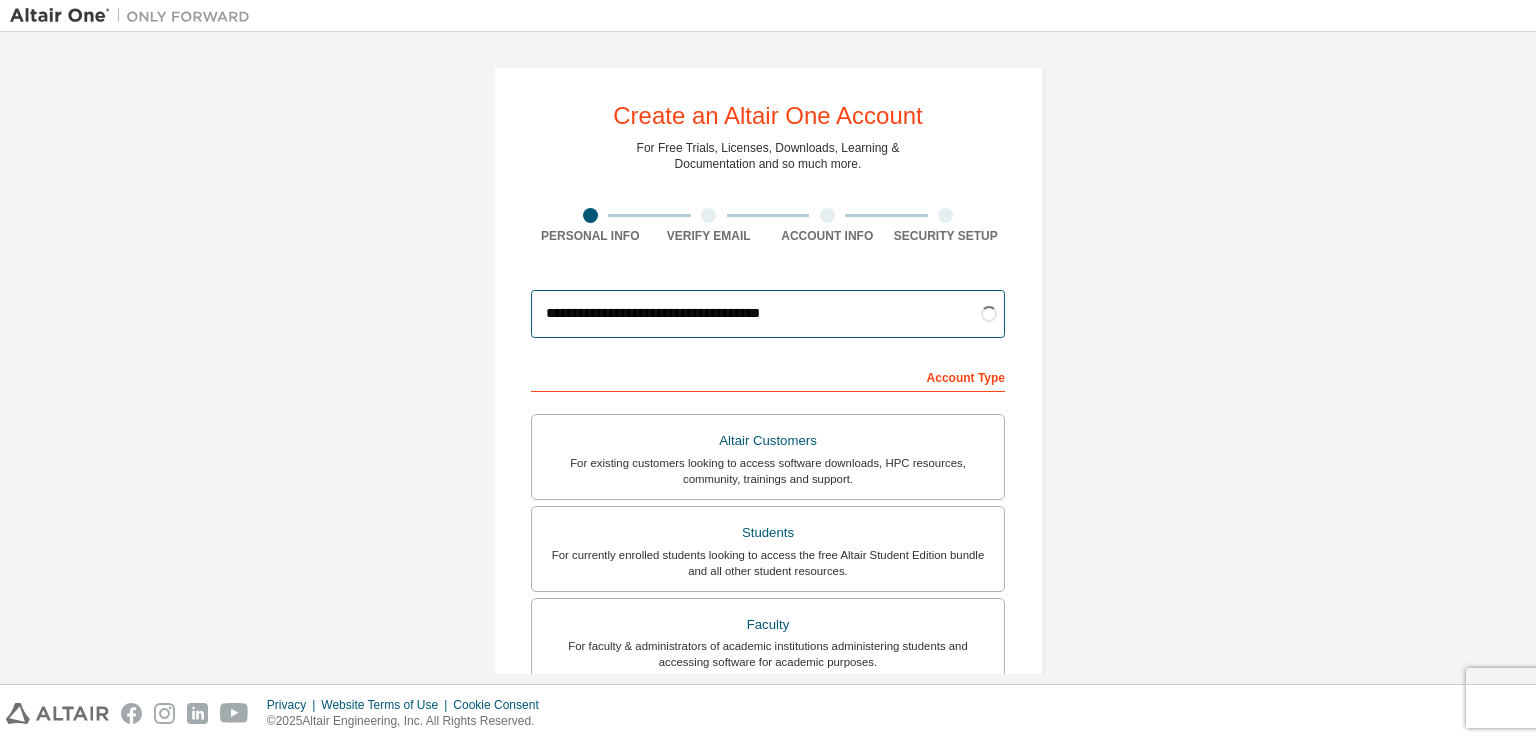 type on "**********" 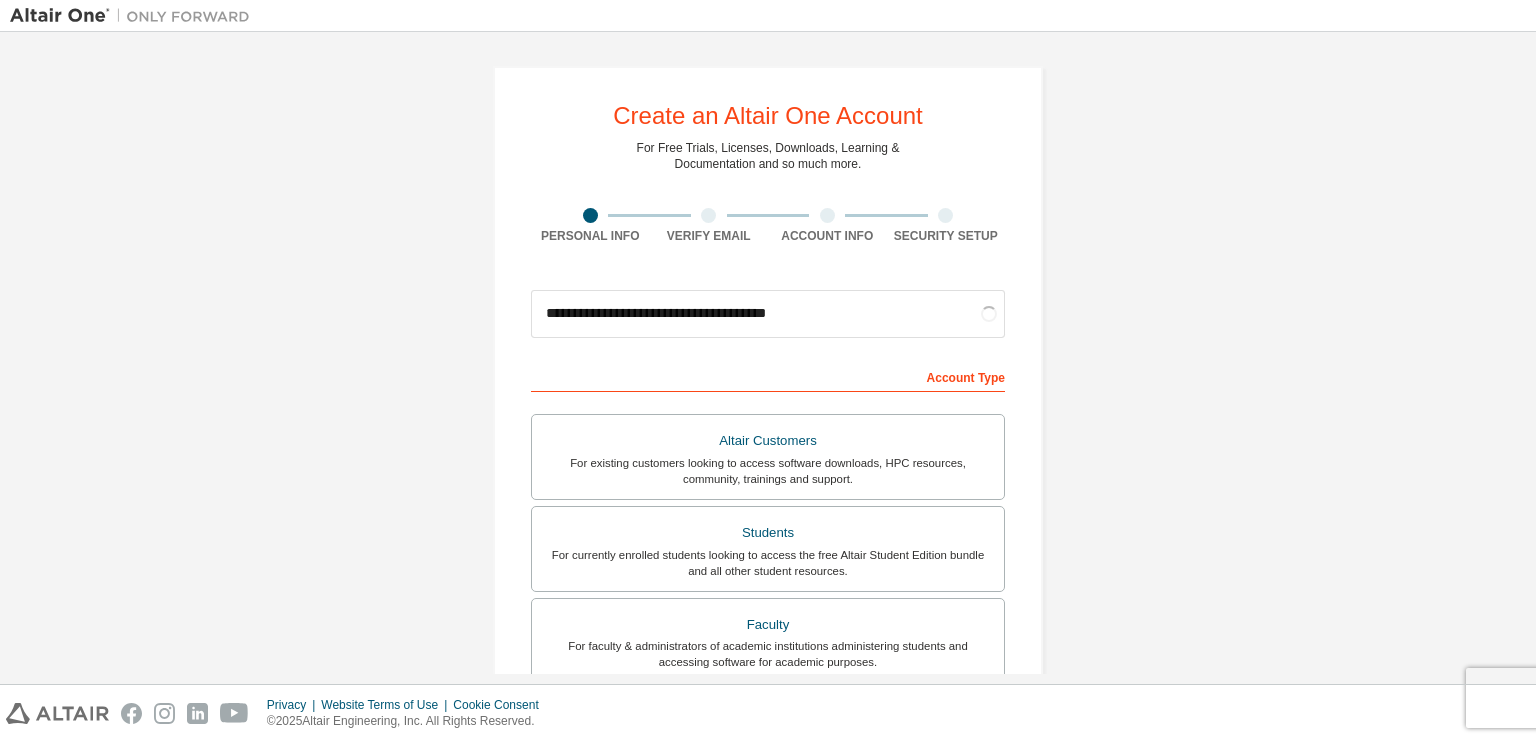 click on "**********" at bounding box center (768, 571) 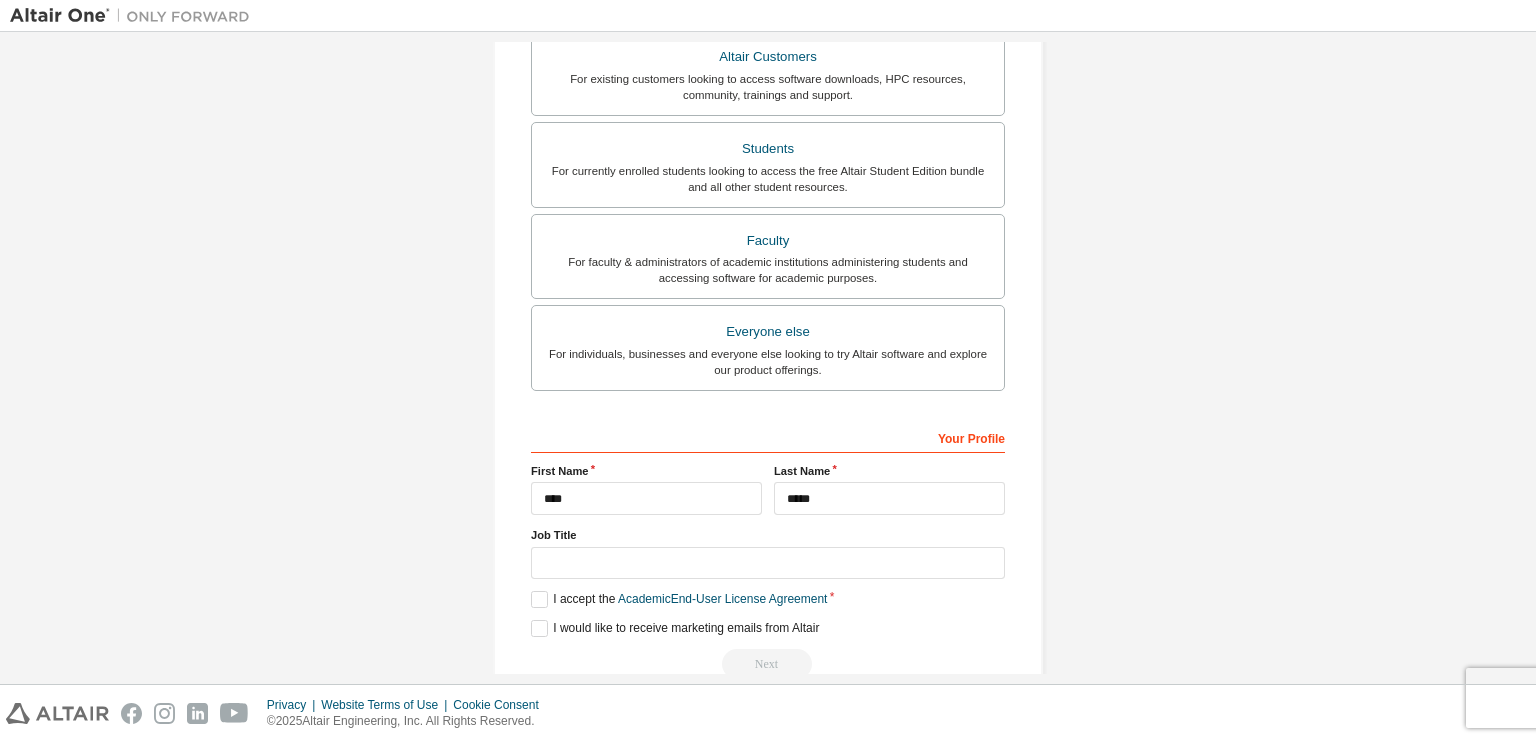 scroll, scrollTop: 422, scrollLeft: 0, axis: vertical 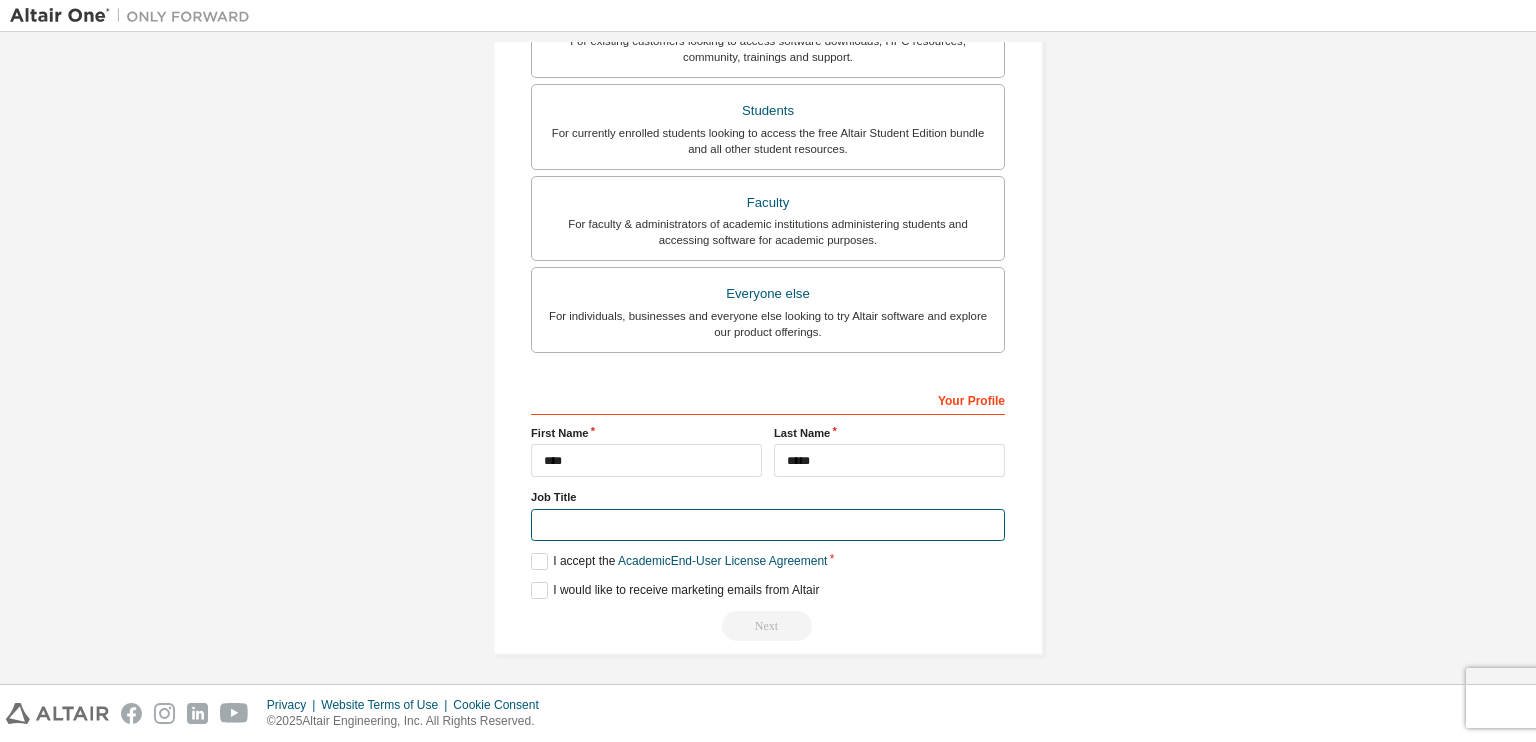 click at bounding box center (768, 525) 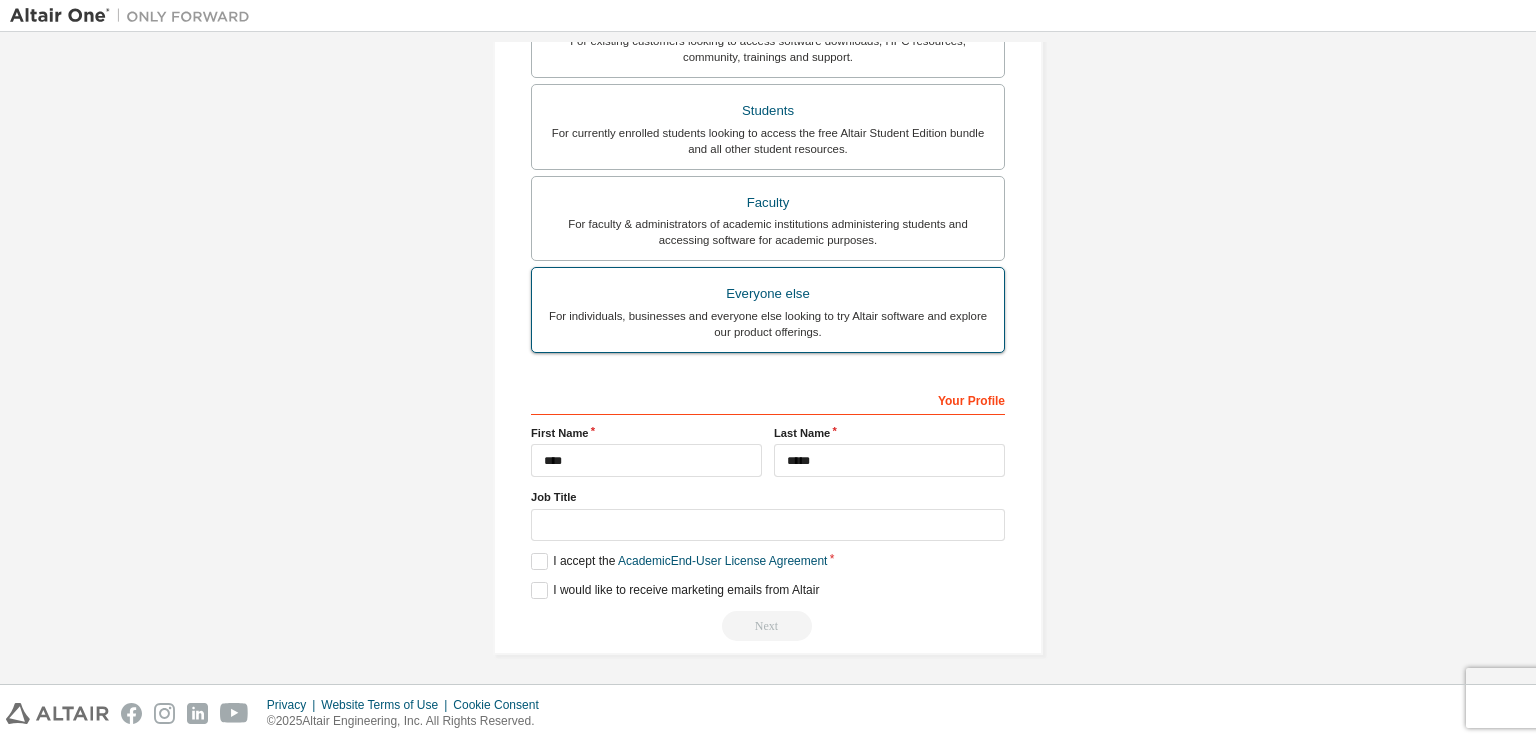 click on "For individuals, businesses and everyone else looking to try Altair software and explore our product offerings." at bounding box center (768, 324) 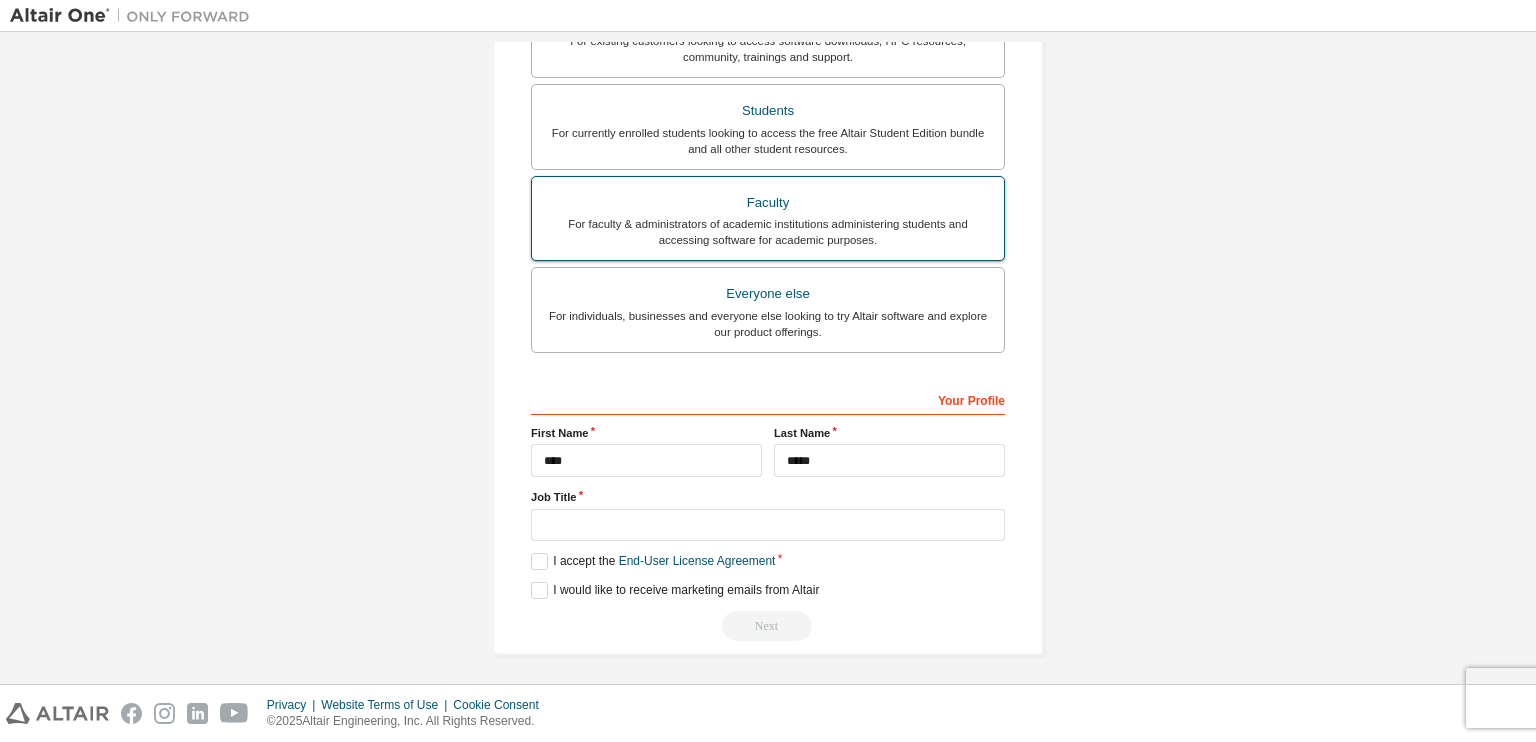 click on "Faculty" at bounding box center (768, 203) 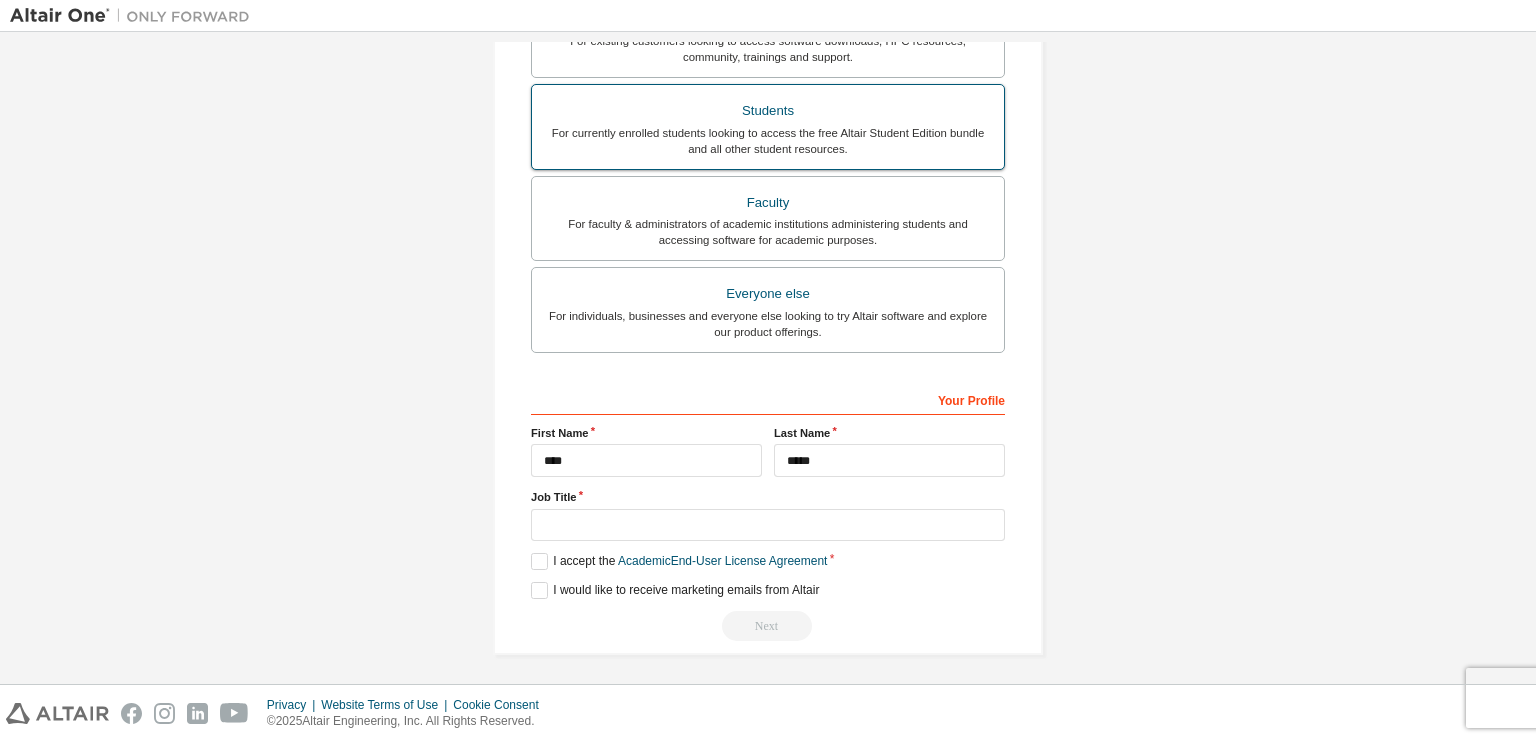 click on "For currently enrolled students looking to access the free Altair Student Edition bundle and all other student resources." at bounding box center [768, 141] 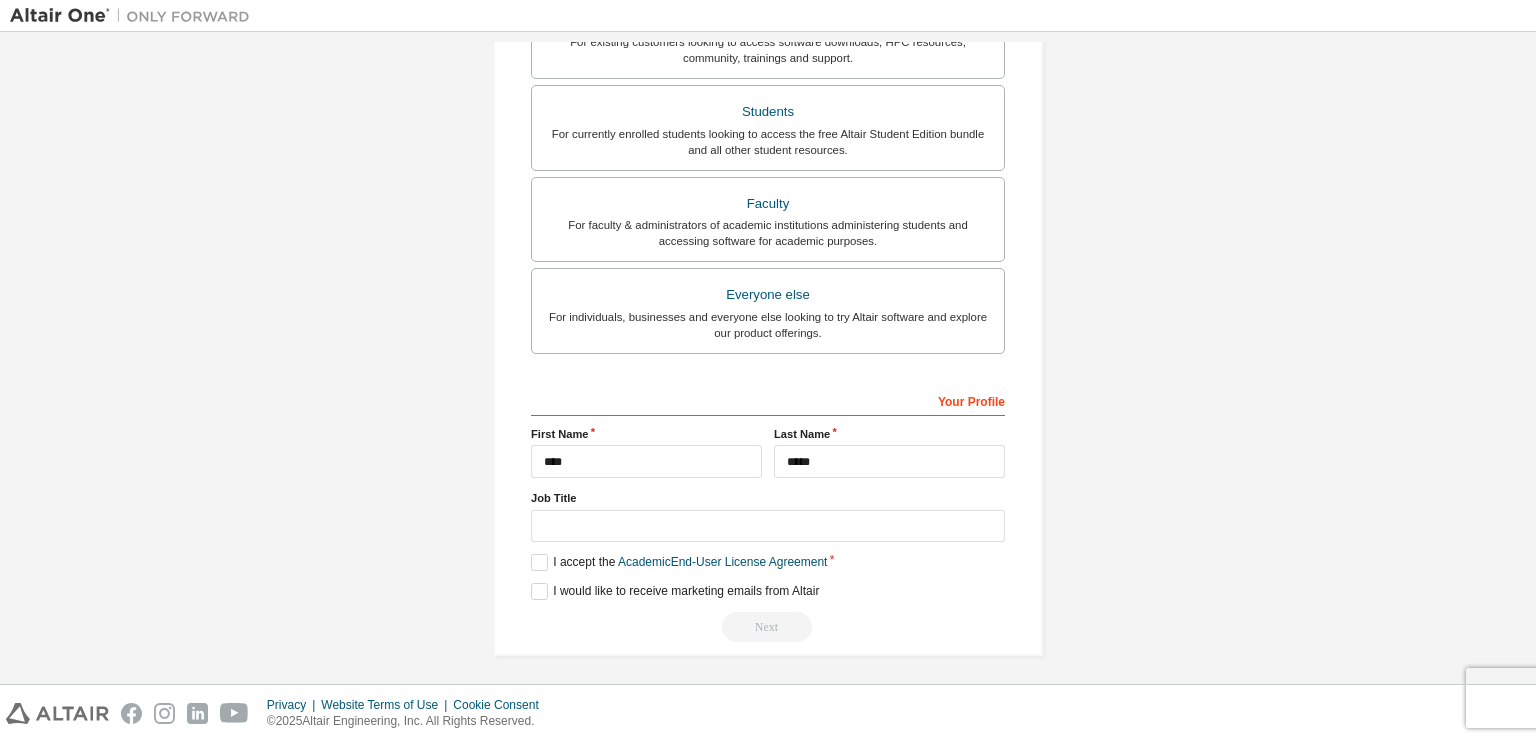 scroll, scrollTop: 422, scrollLeft: 0, axis: vertical 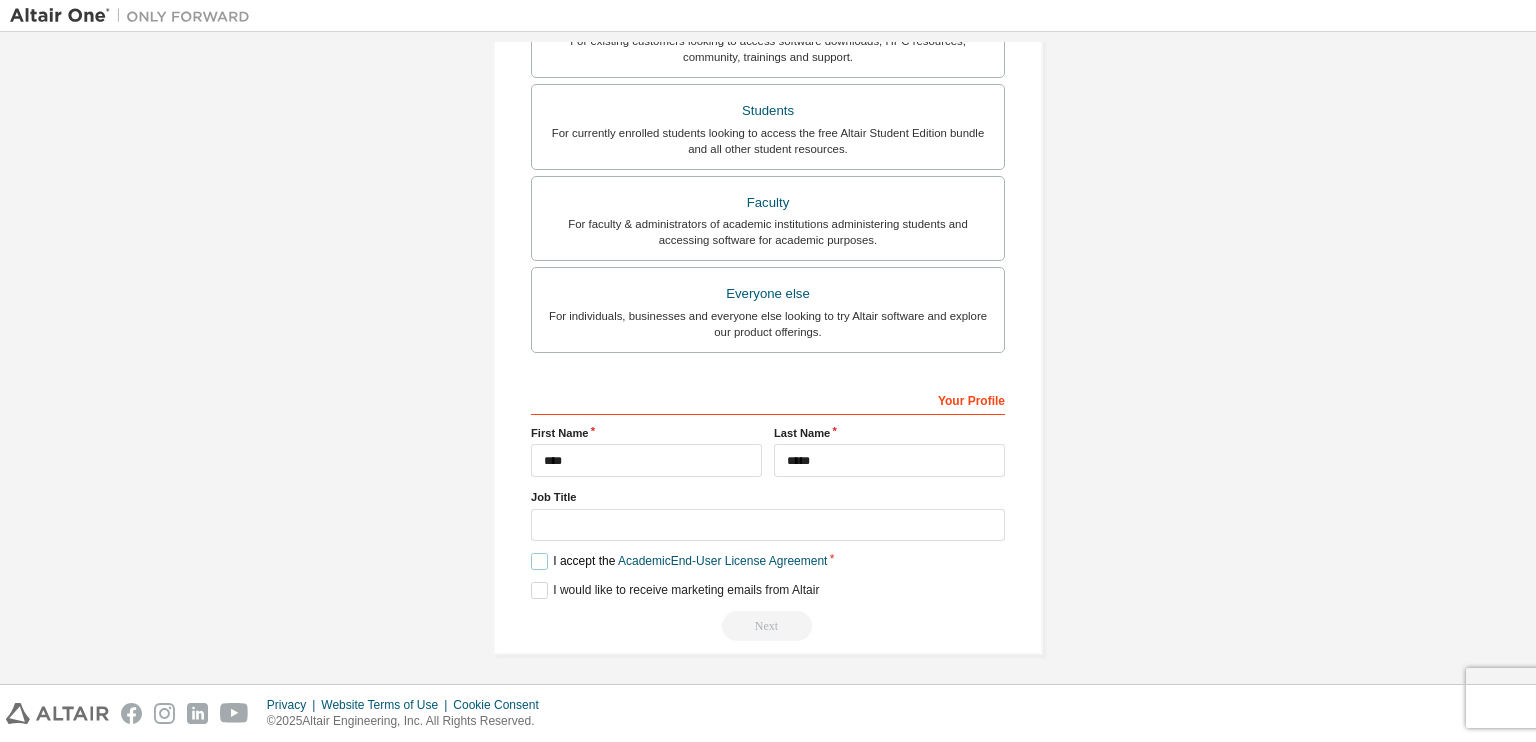 click on "I accept the   Academic   End-User License Agreement" at bounding box center (679, 561) 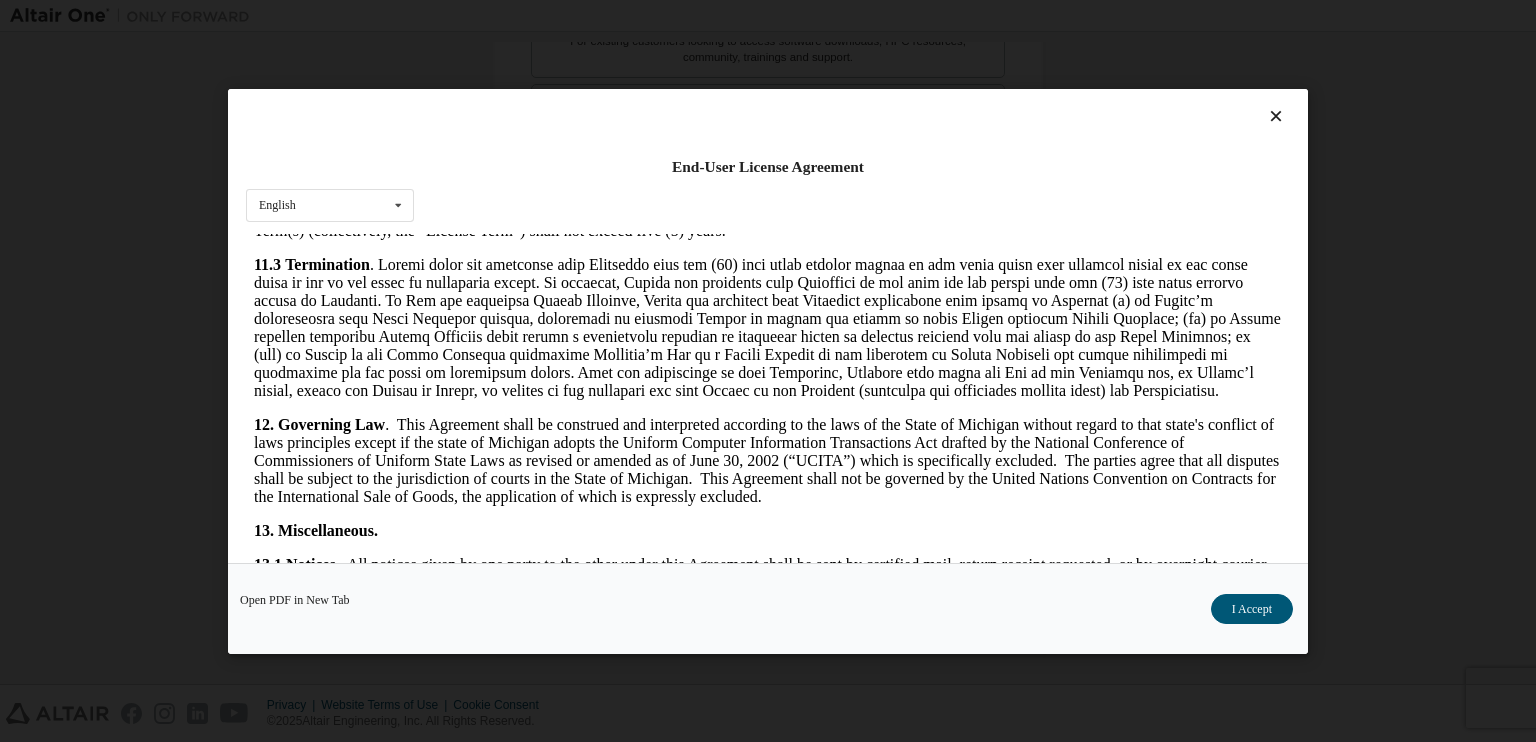 scroll, scrollTop: 3335, scrollLeft: 0, axis: vertical 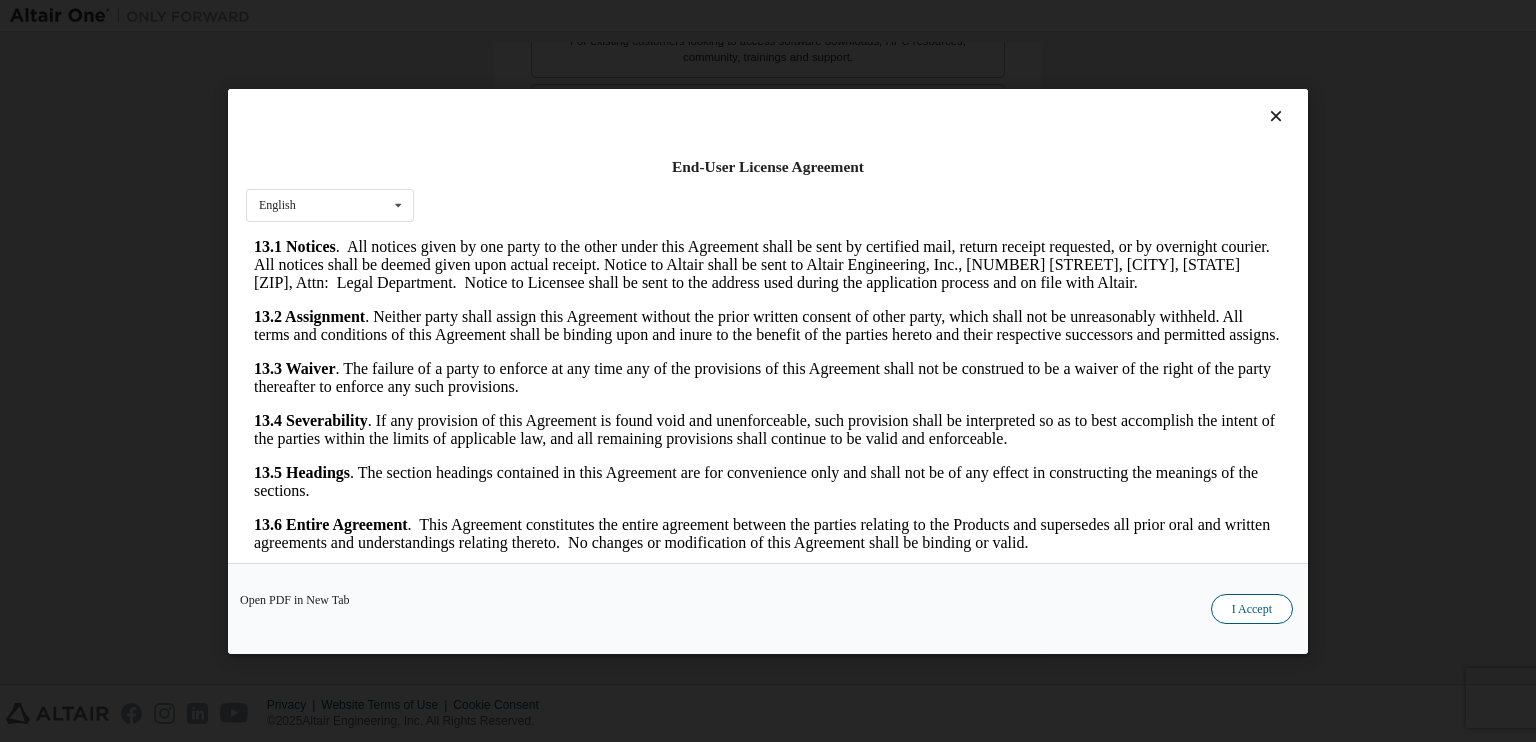 click on "I Accept" at bounding box center [1252, 608] 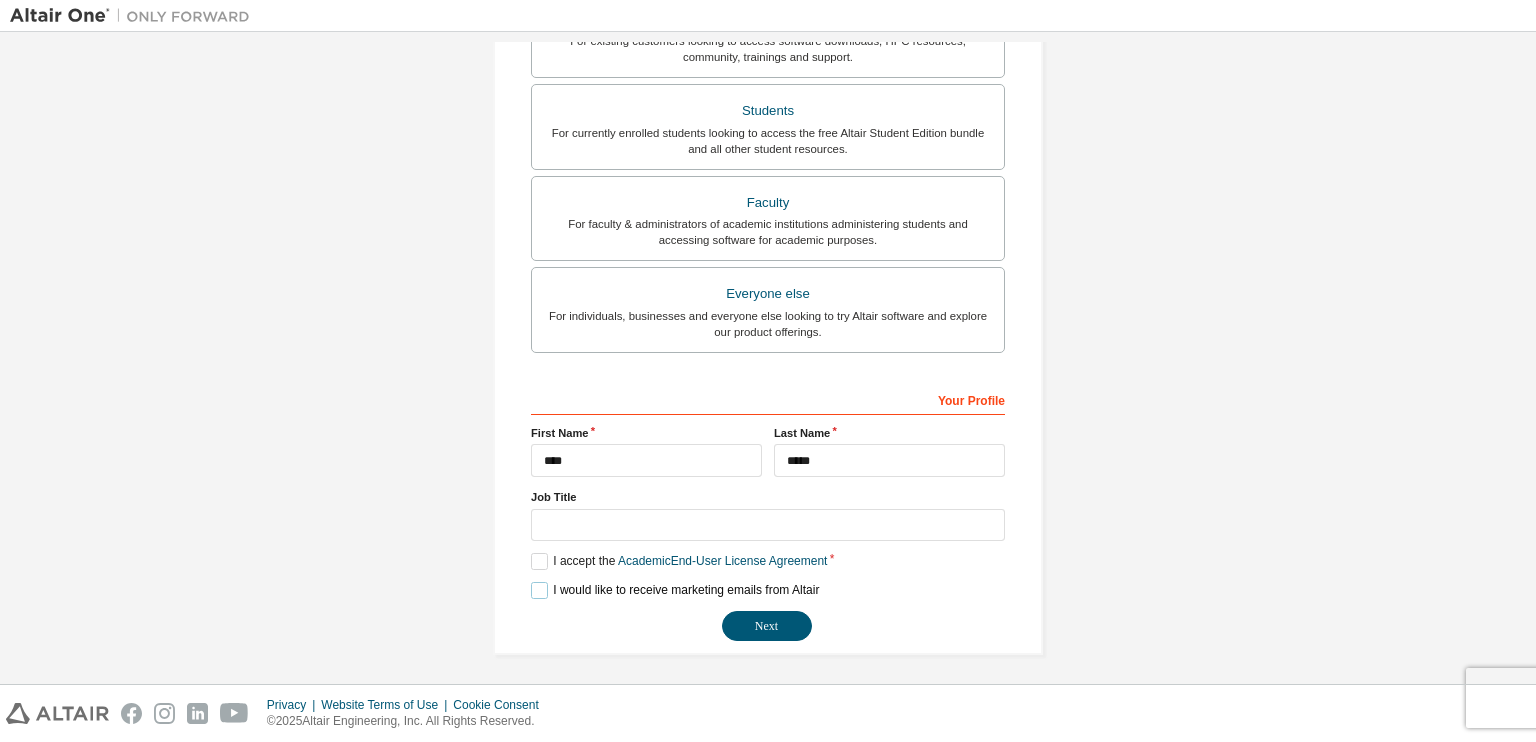 click on "I would like to receive marketing emails from Altair" at bounding box center (675, 590) 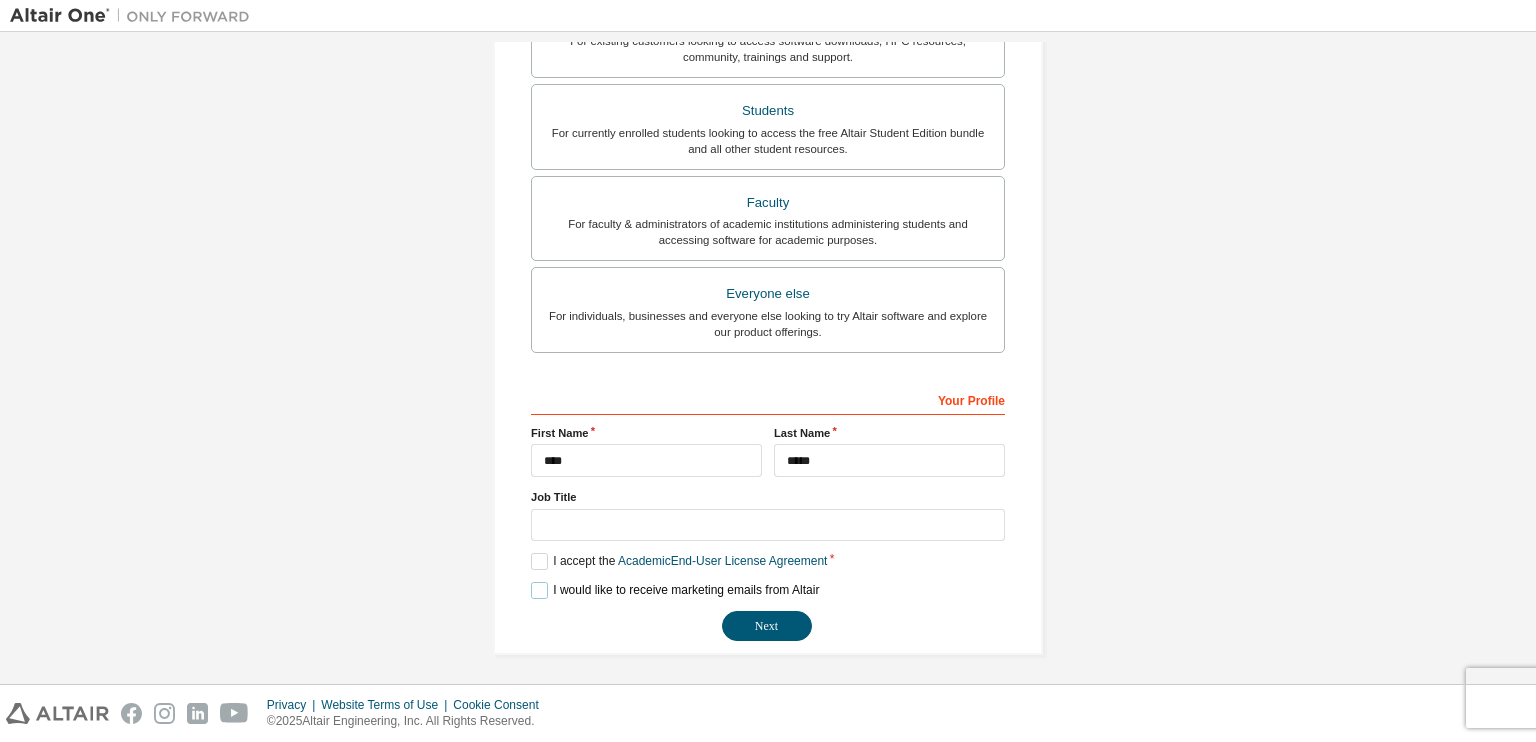 click on "I would like to receive marketing emails from Altair" at bounding box center [675, 590] 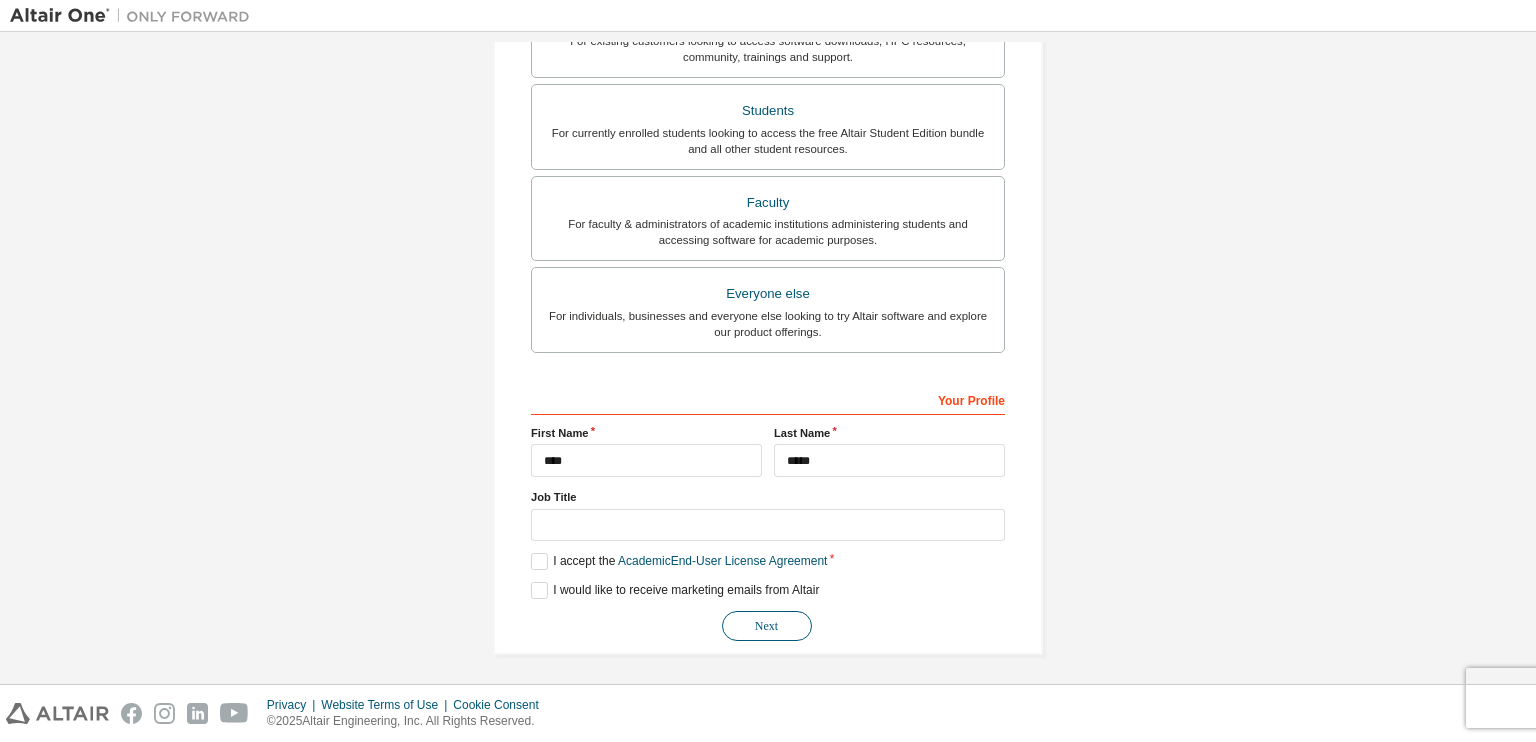 click on "Next" at bounding box center [767, 626] 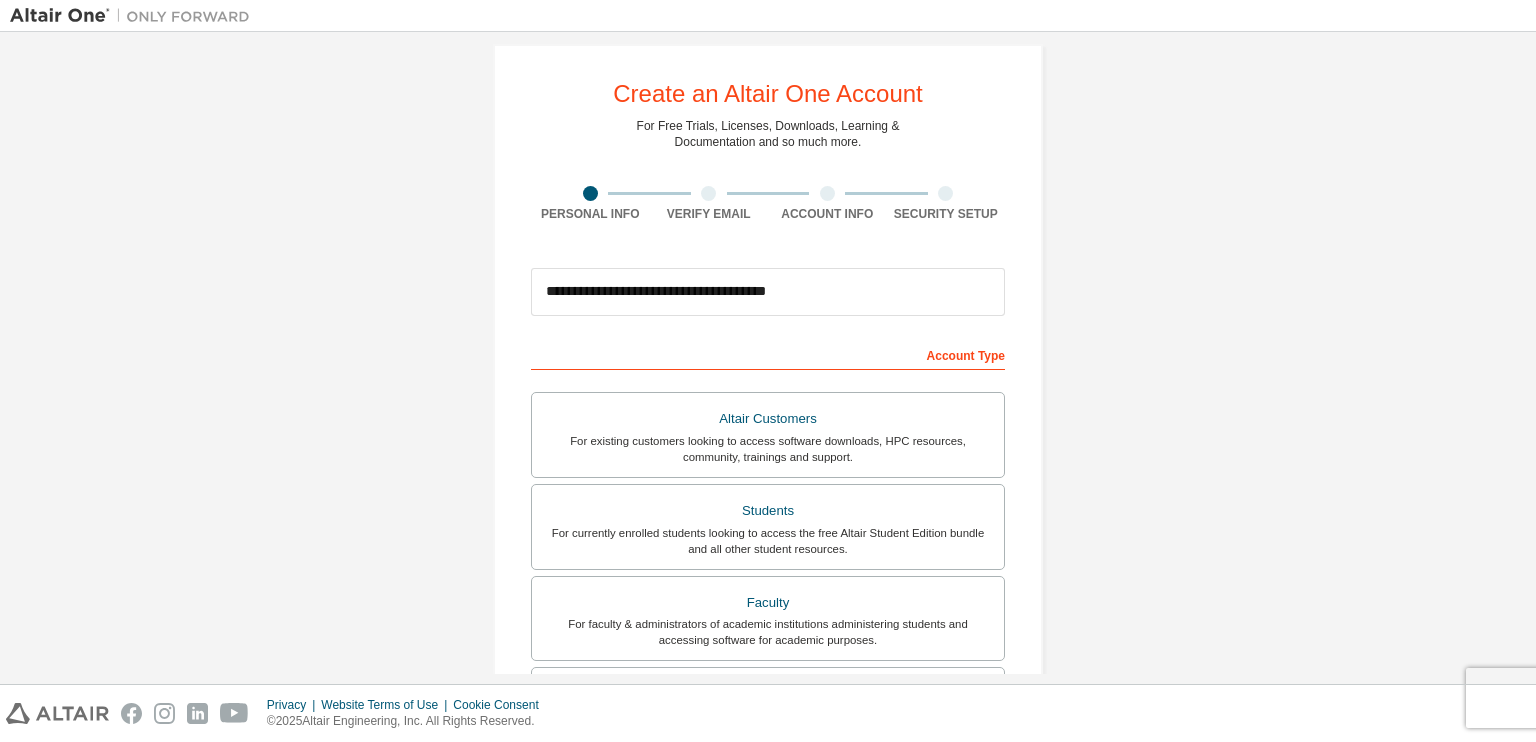 scroll, scrollTop: 0, scrollLeft: 0, axis: both 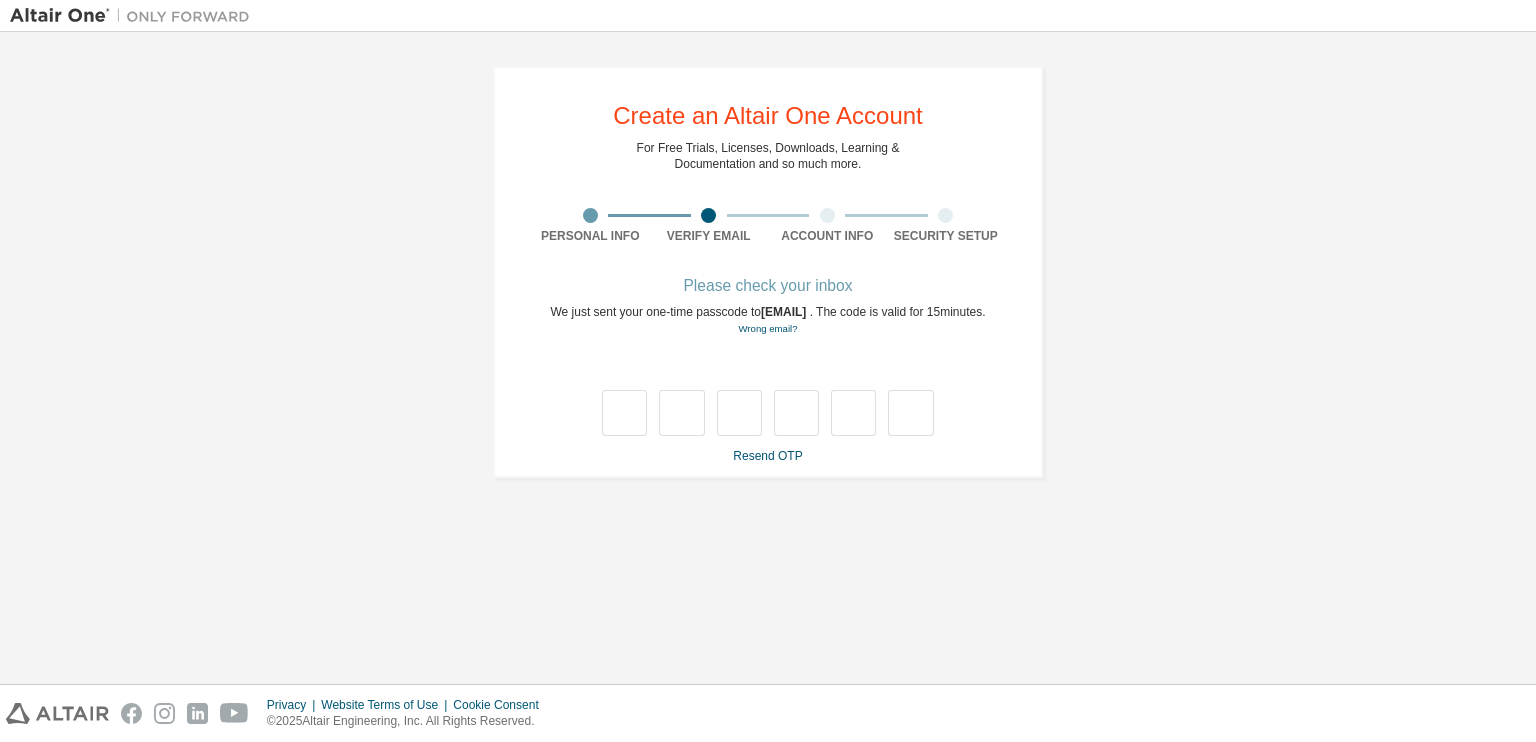 type on "*" 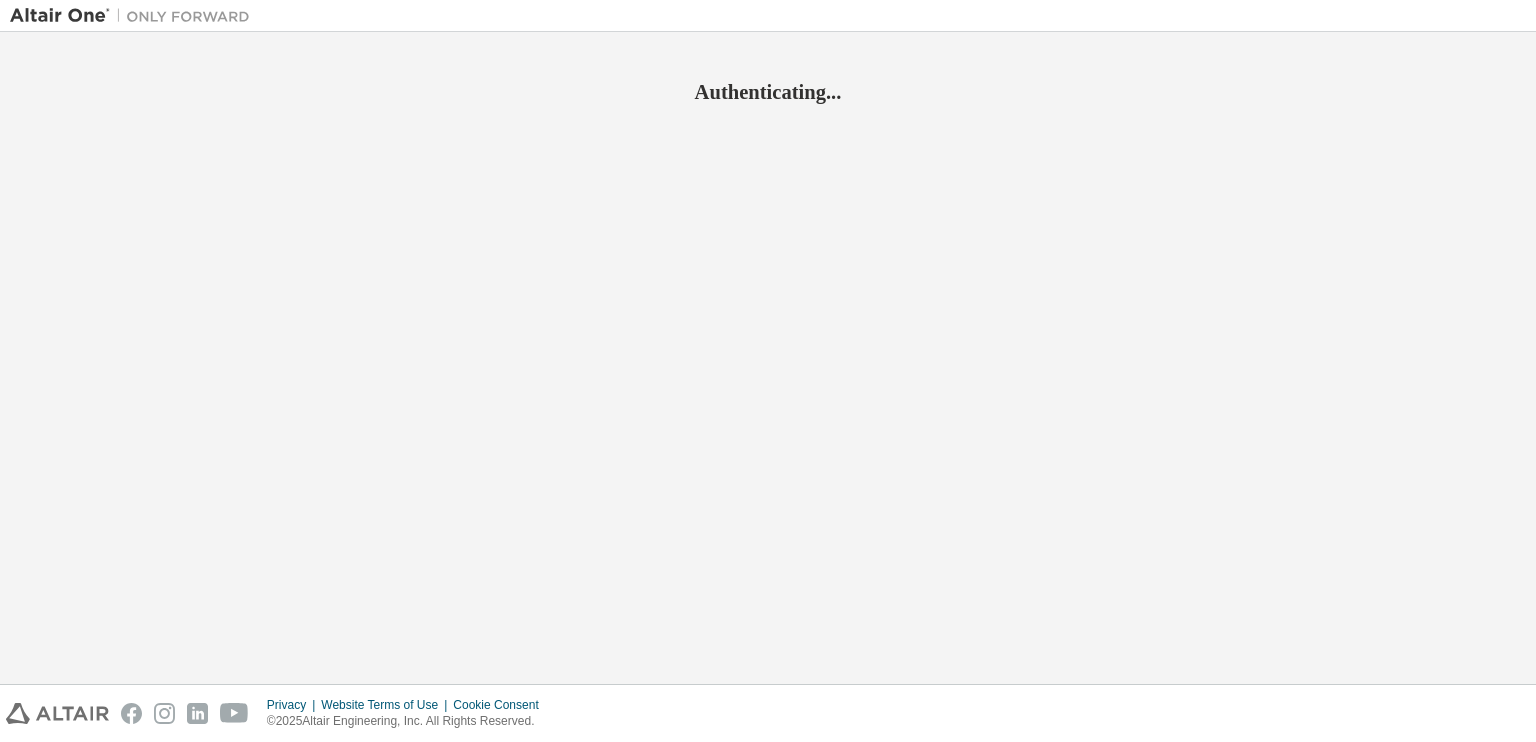 scroll, scrollTop: 0, scrollLeft: 0, axis: both 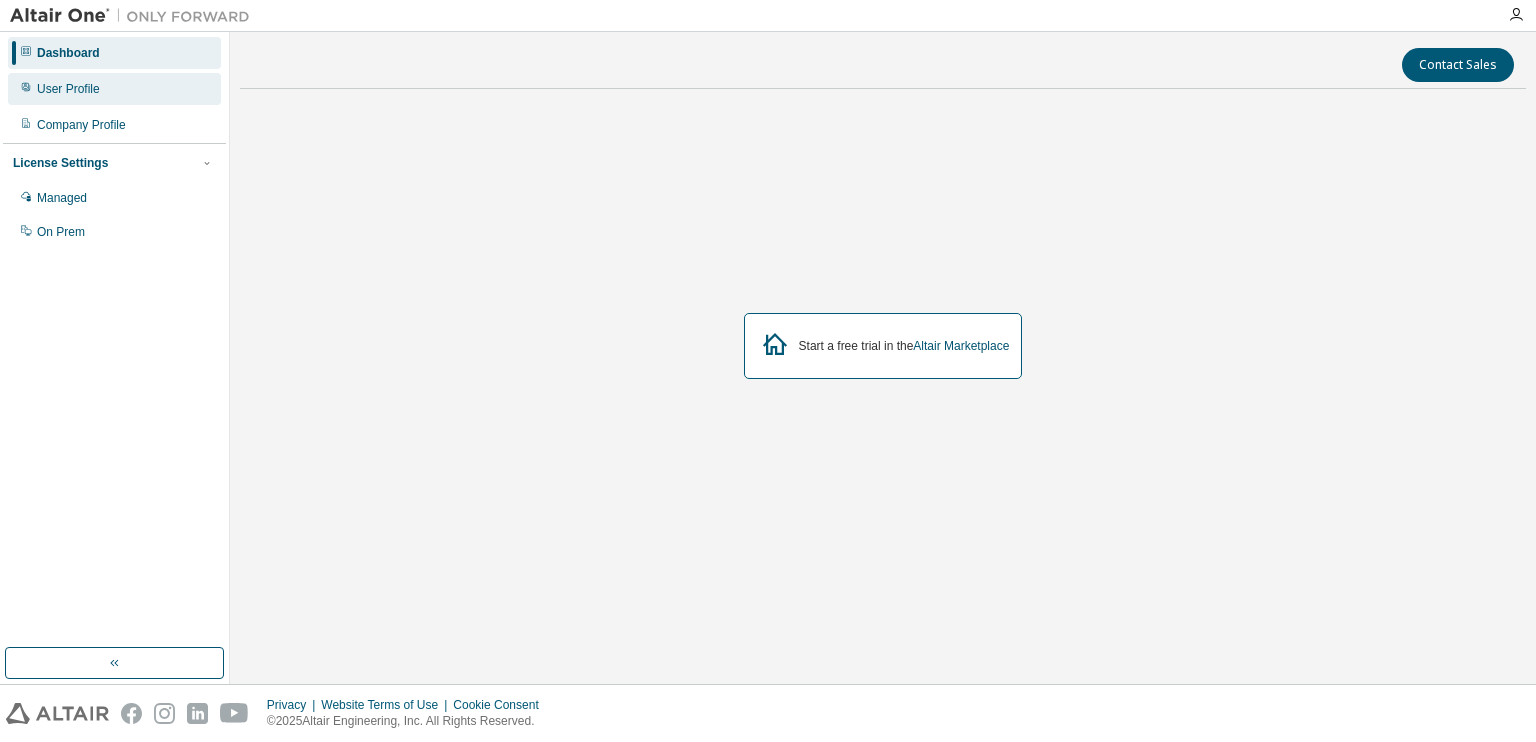 click on "User Profile" at bounding box center [114, 89] 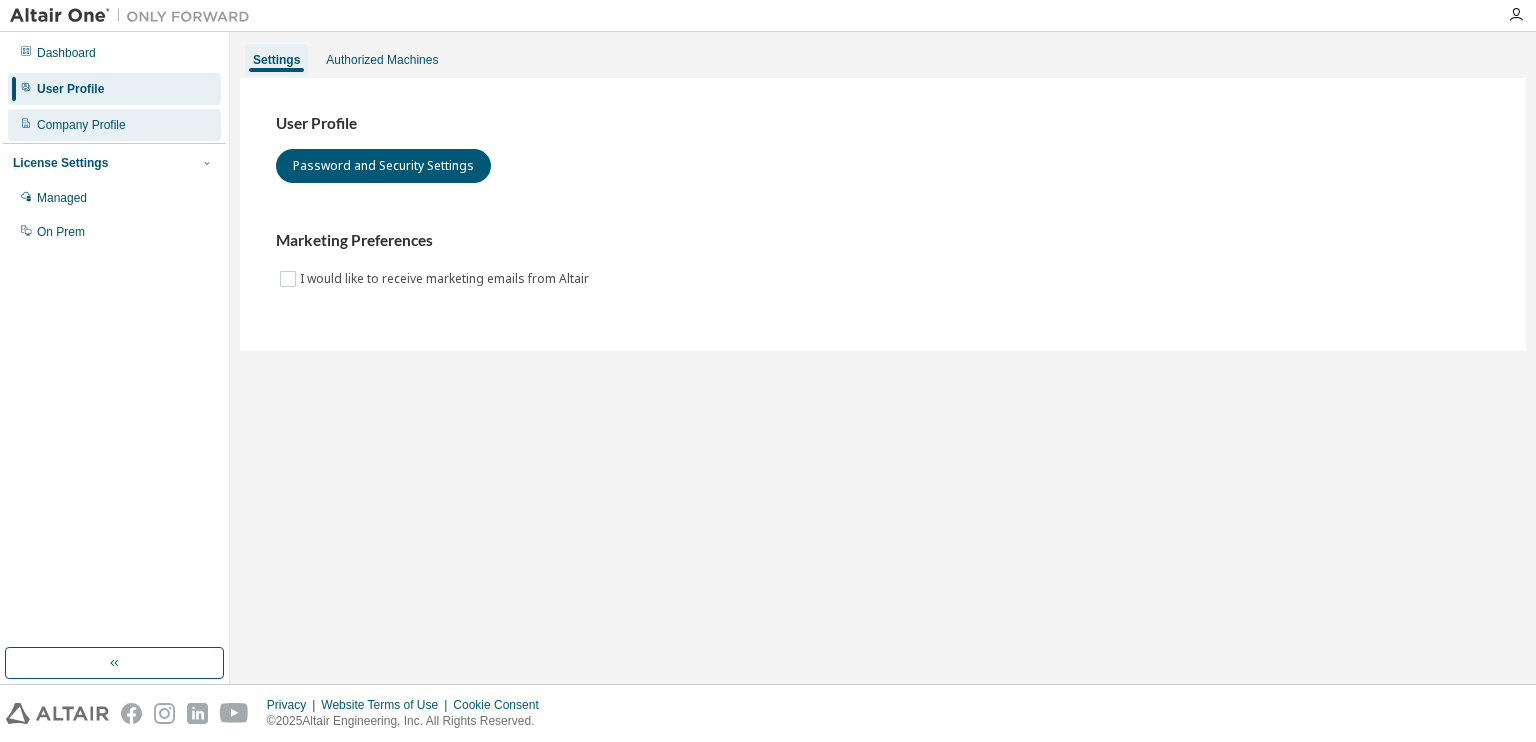 click on "Company Profile" at bounding box center (114, 125) 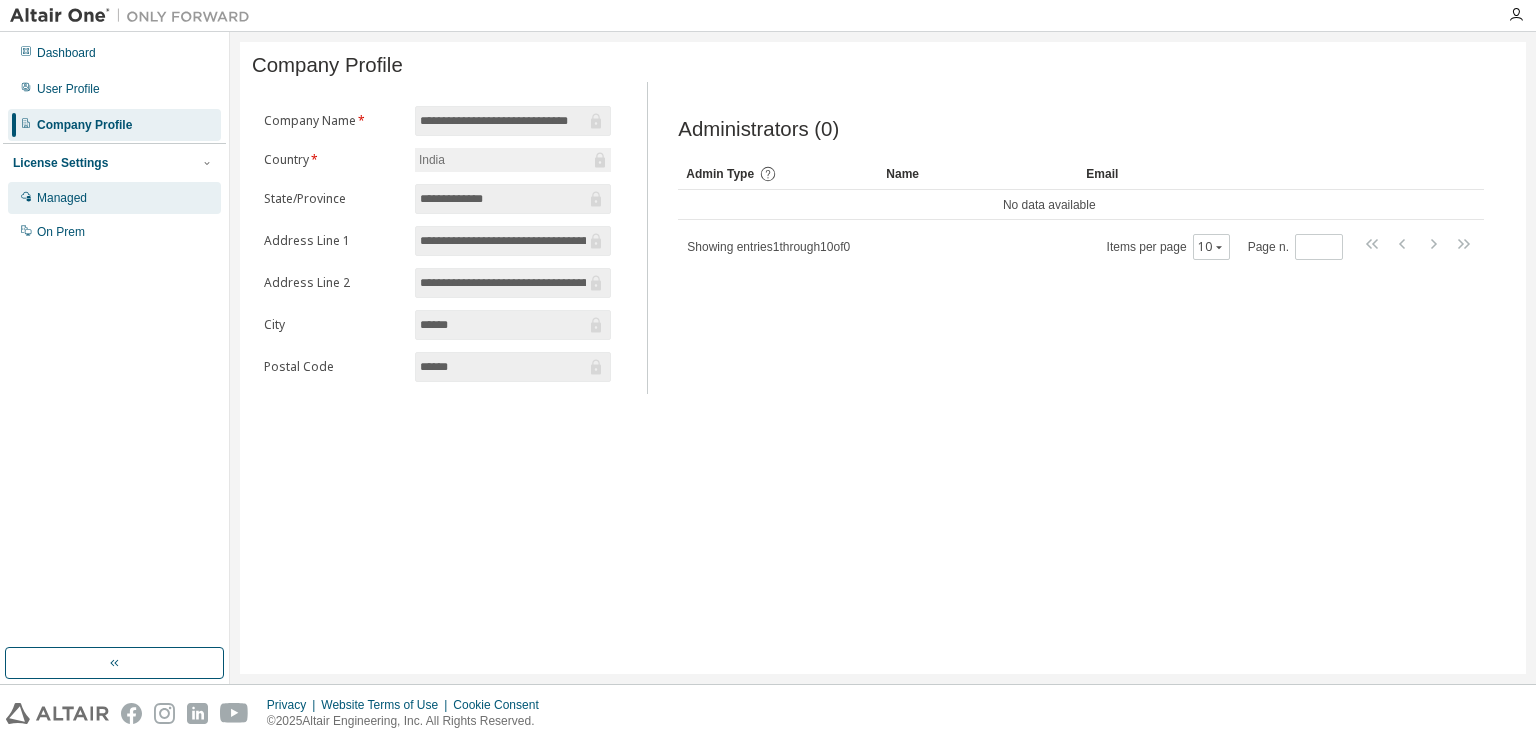 click on "Managed" at bounding box center [114, 198] 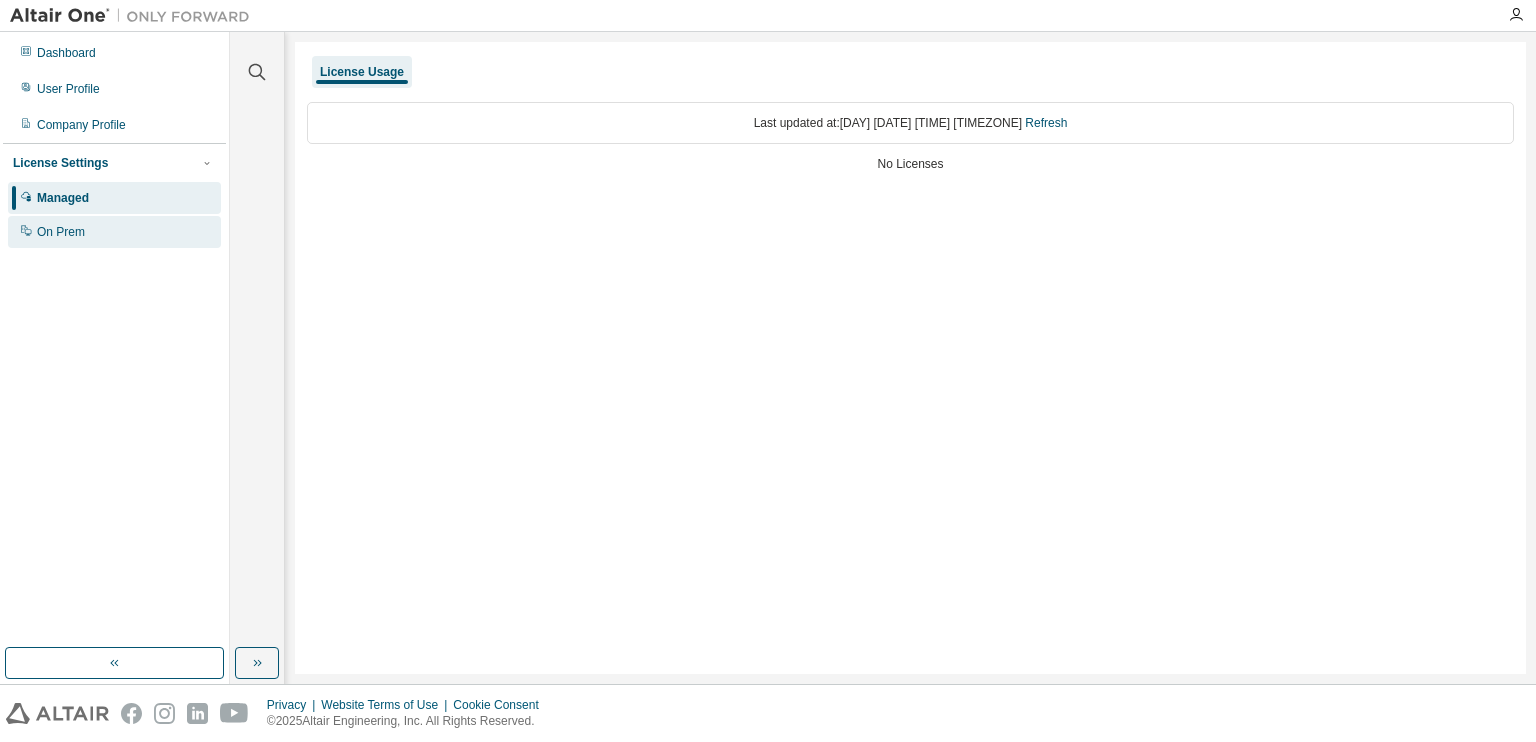 click on "On Prem" at bounding box center [114, 232] 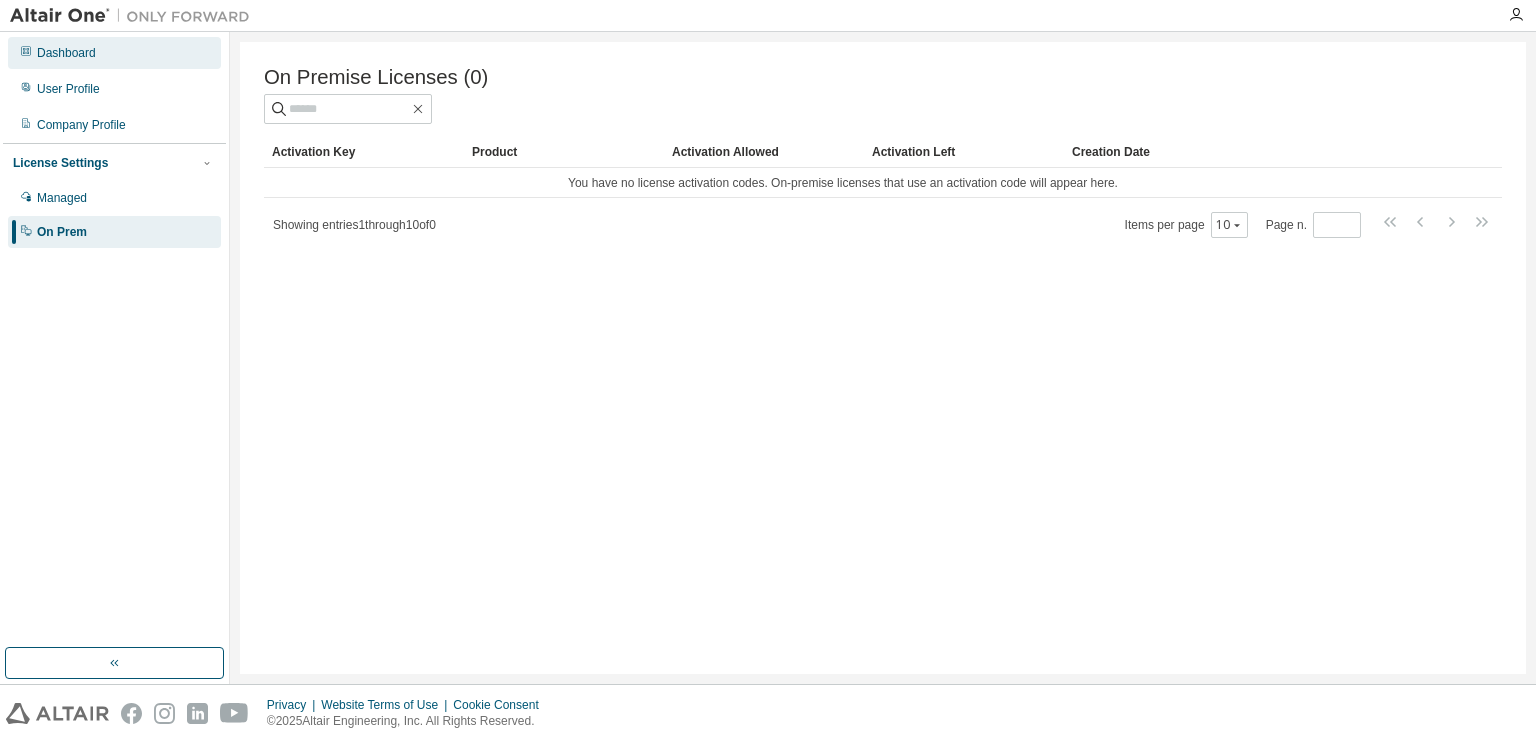 click on "Dashboard" at bounding box center [66, 53] 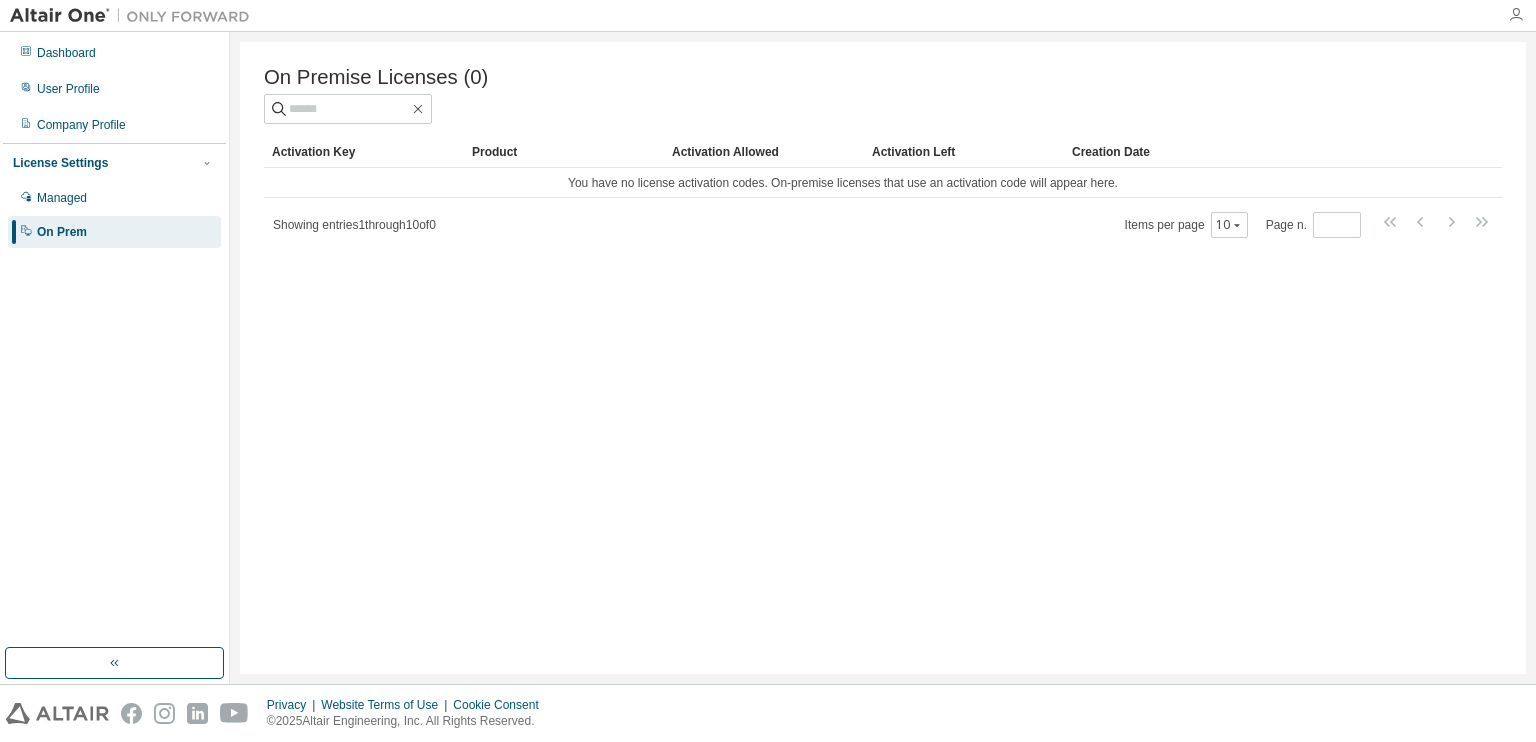 click at bounding box center (1516, 15) 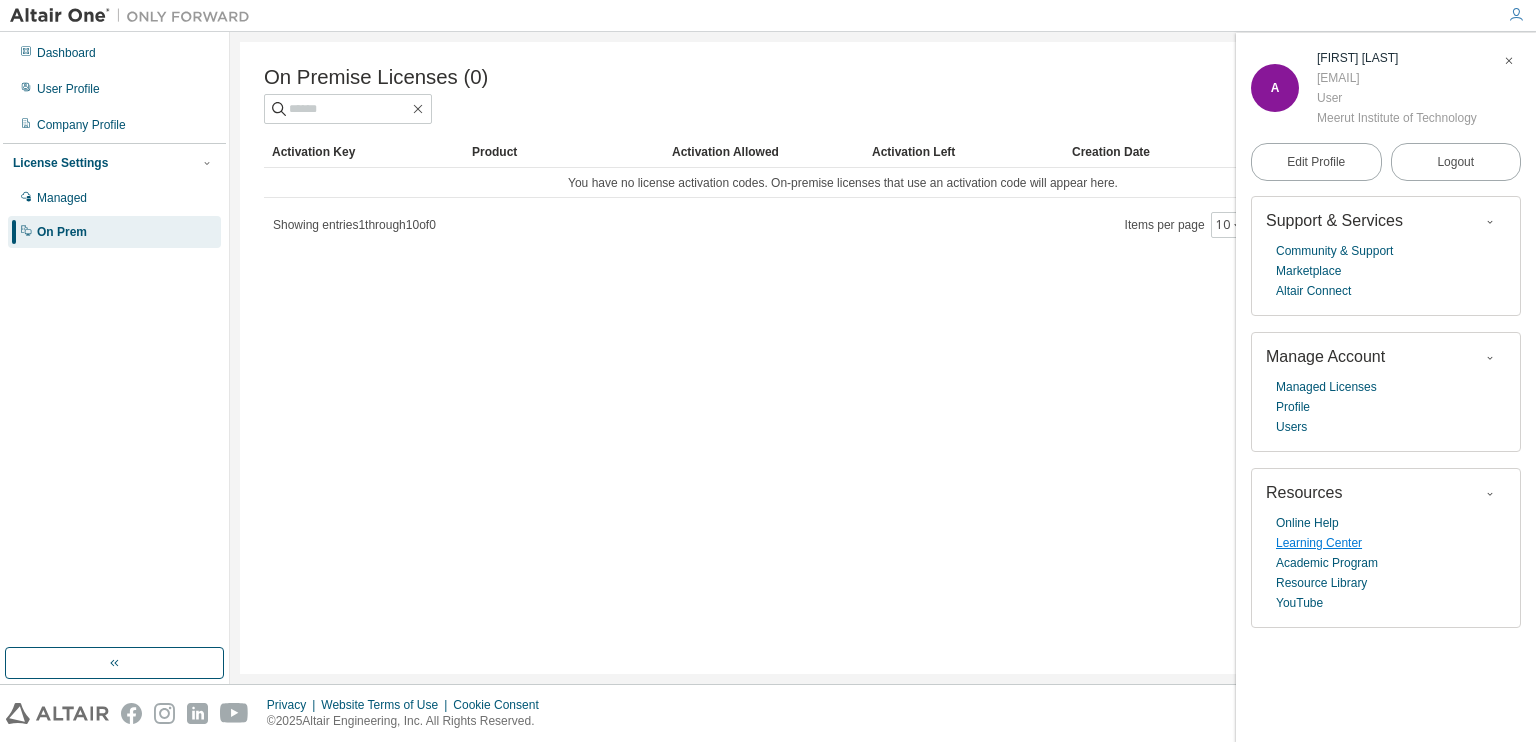 click on "Learning Center" at bounding box center (1319, 543) 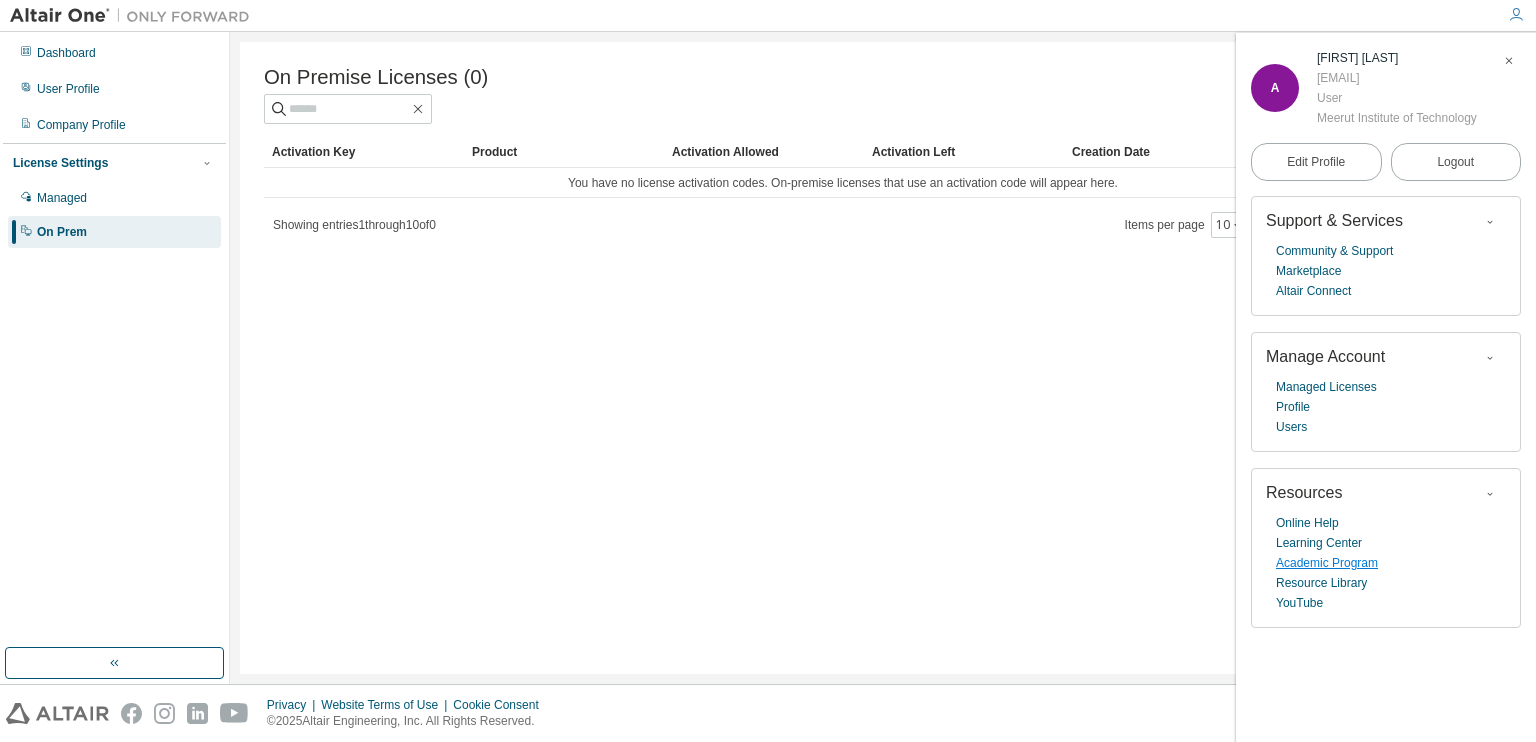 click on "Academic Program" at bounding box center [1327, 563] 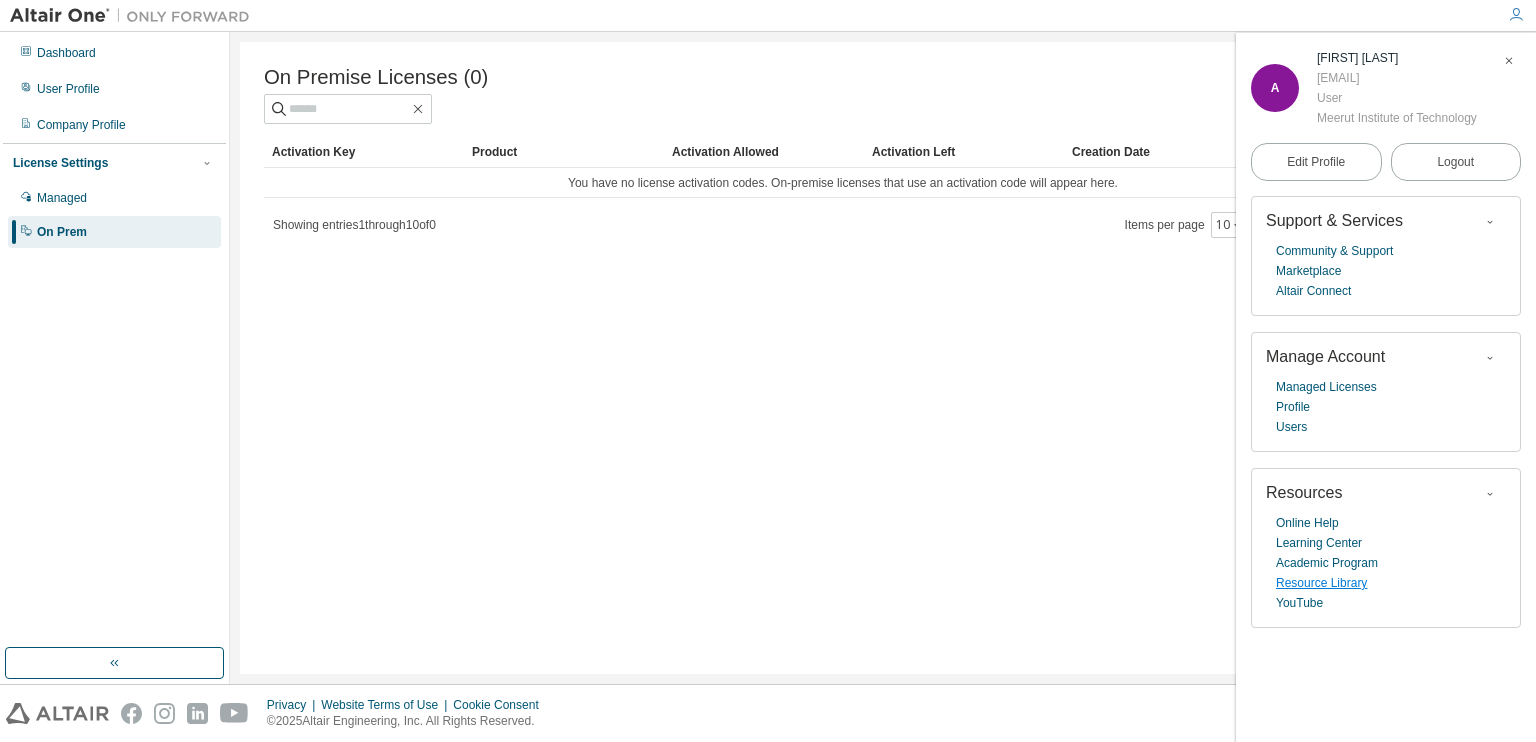 click on "Resource Library" at bounding box center [1321, 583] 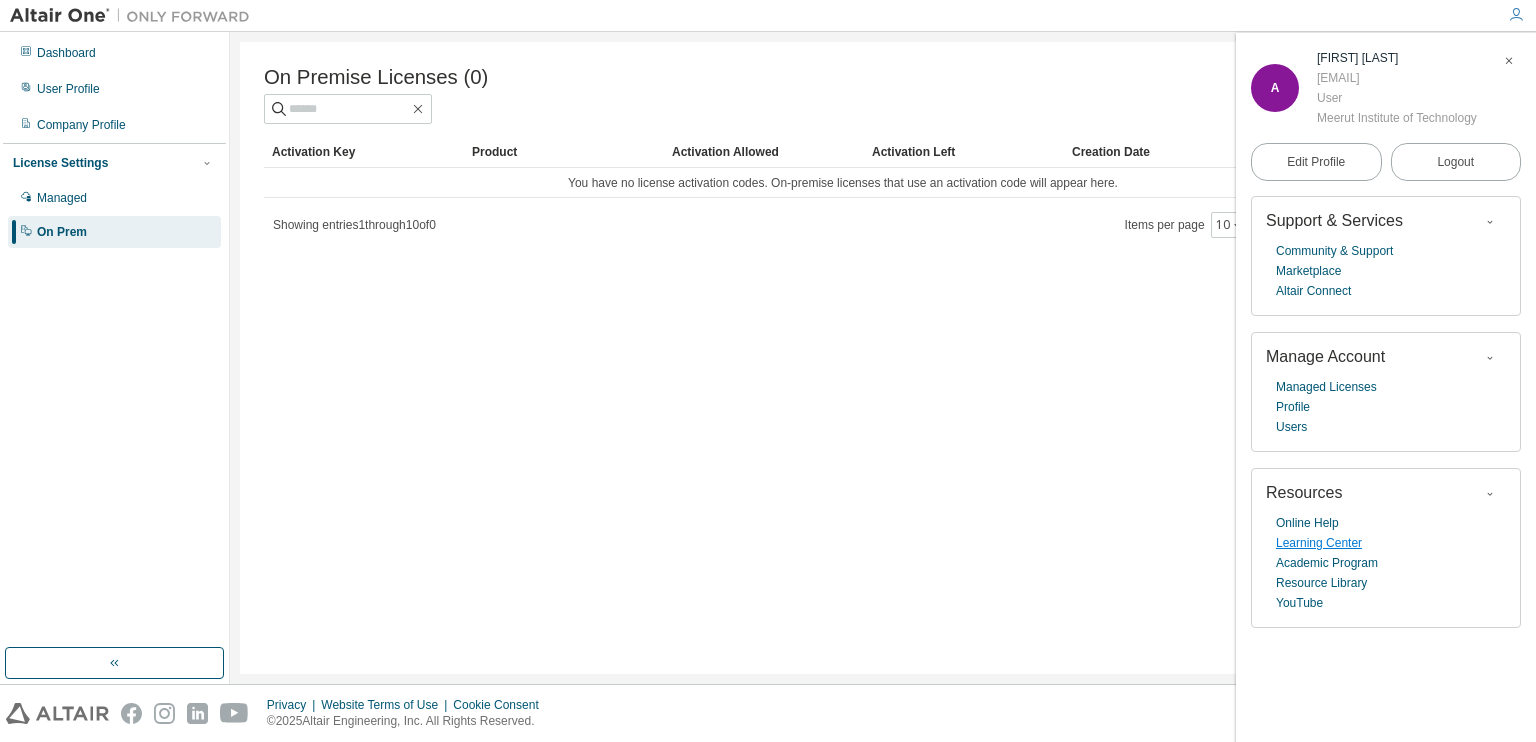 click on "Learning Center" at bounding box center [1319, 543] 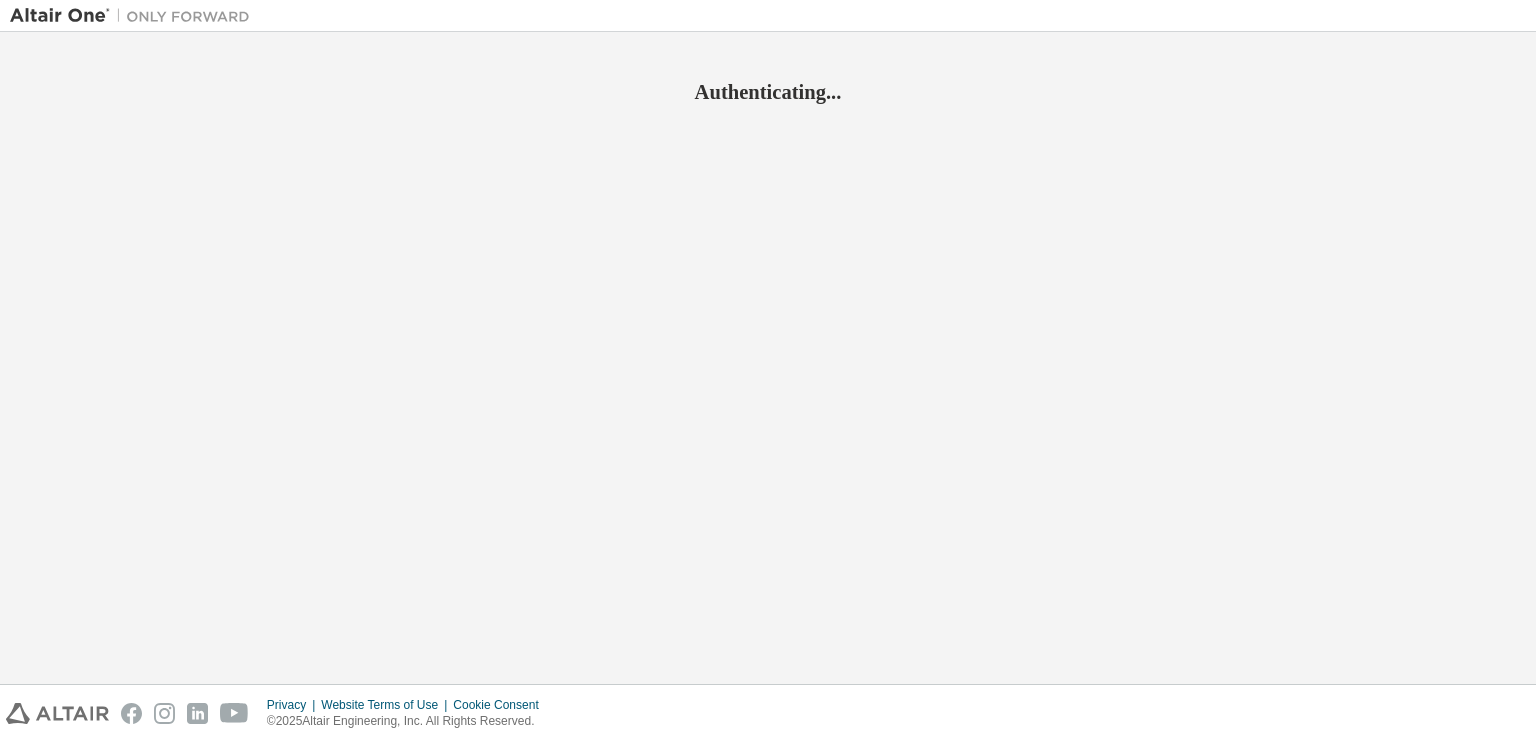 scroll, scrollTop: 0, scrollLeft: 0, axis: both 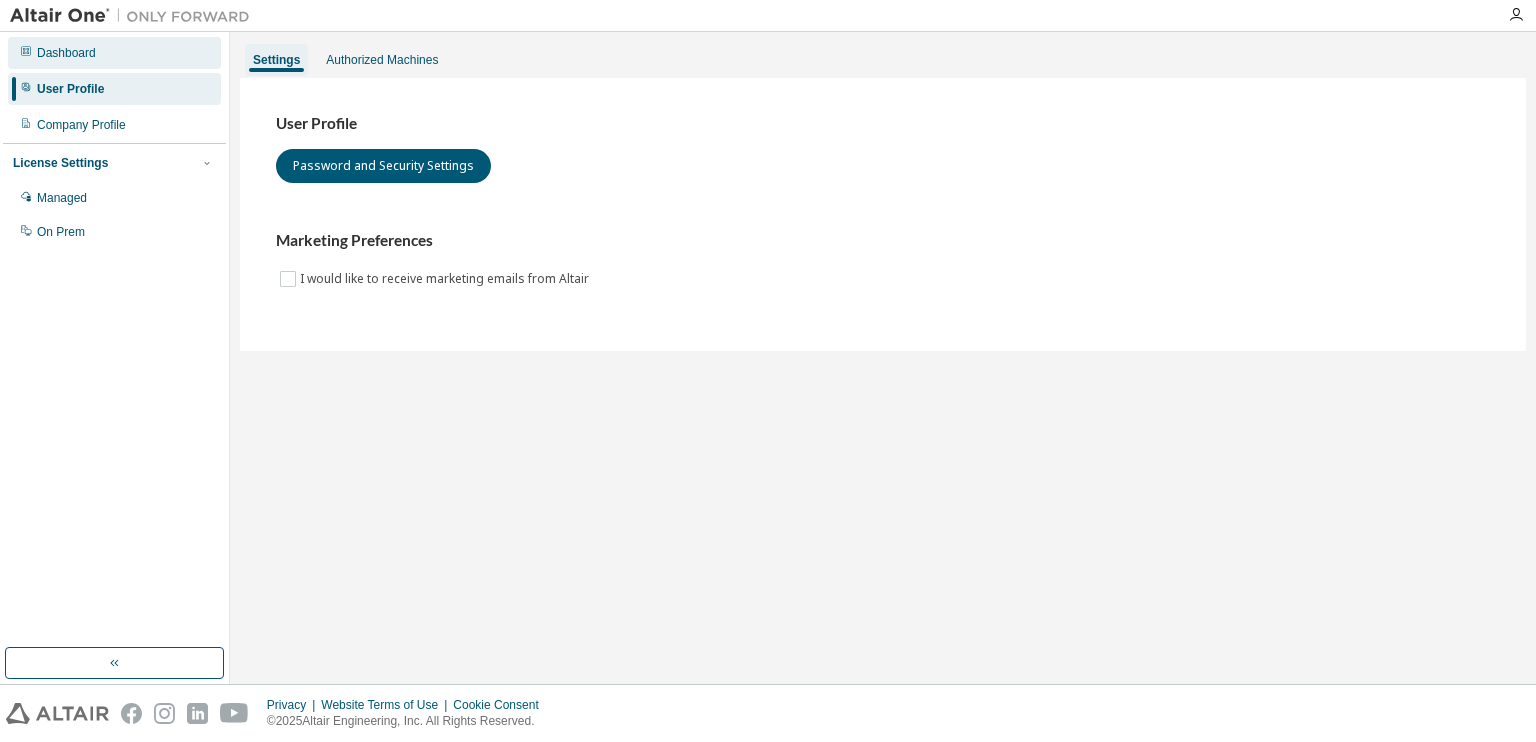 click on "Dashboard" at bounding box center (114, 53) 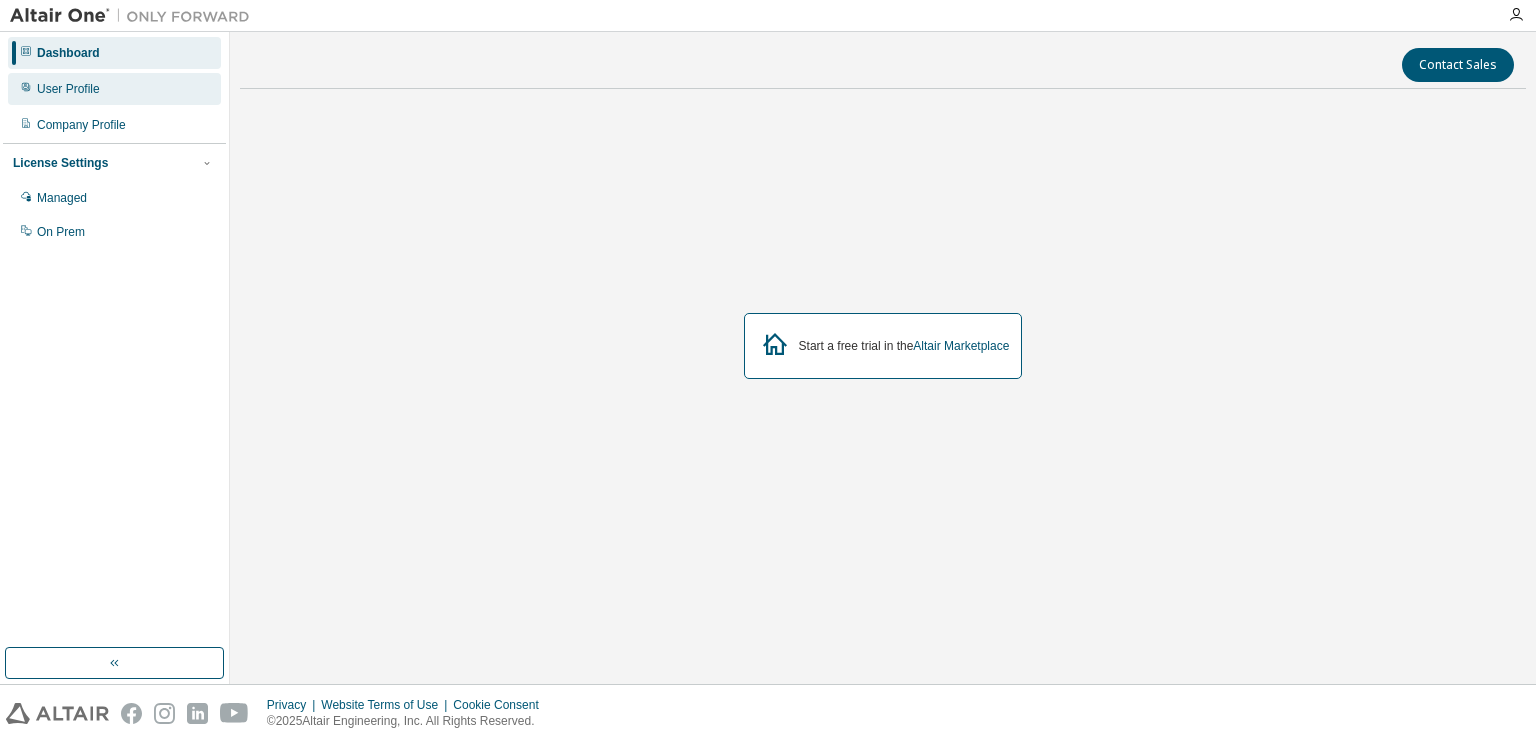click on "User Profile" at bounding box center [114, 89] 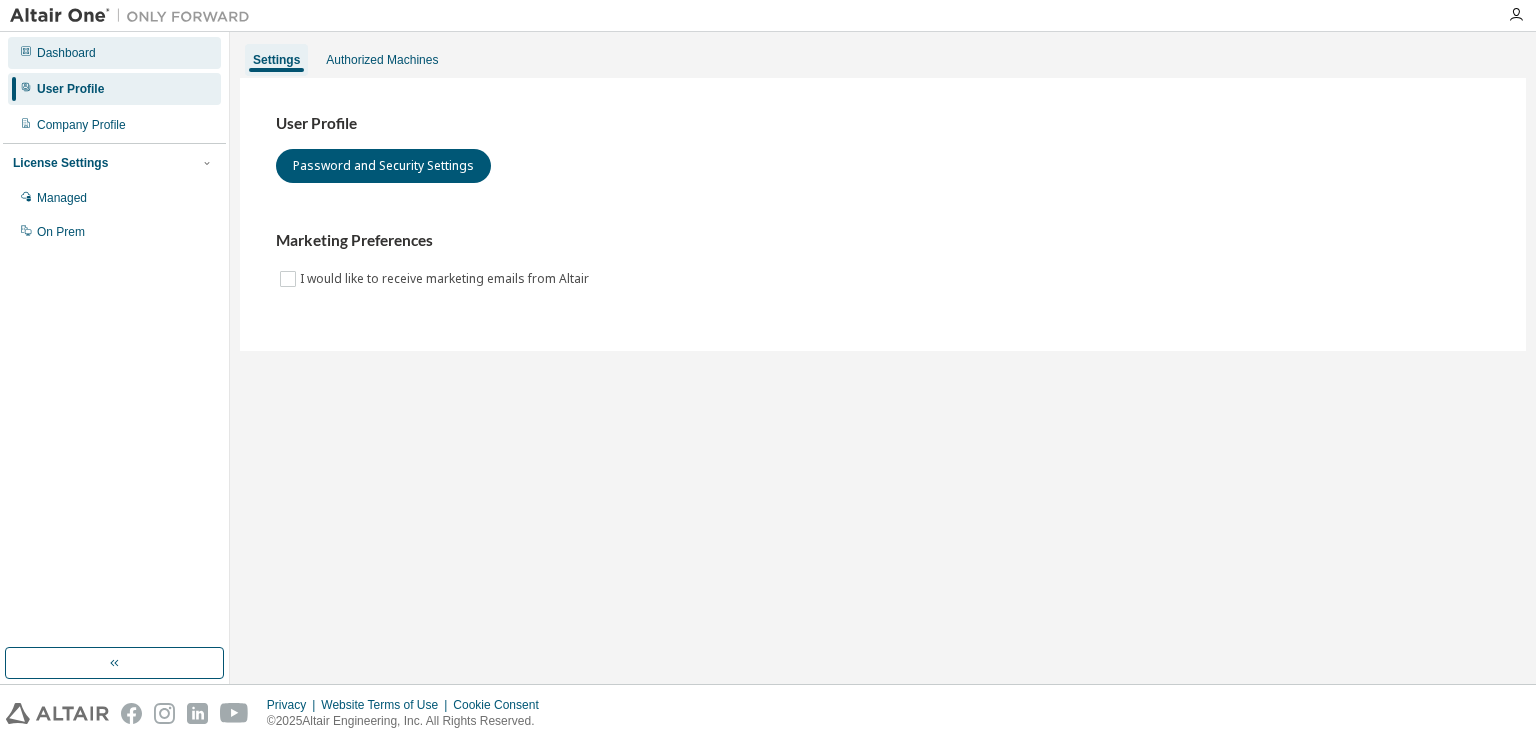 click on "Dashboard" at bounding box center (66, 53) 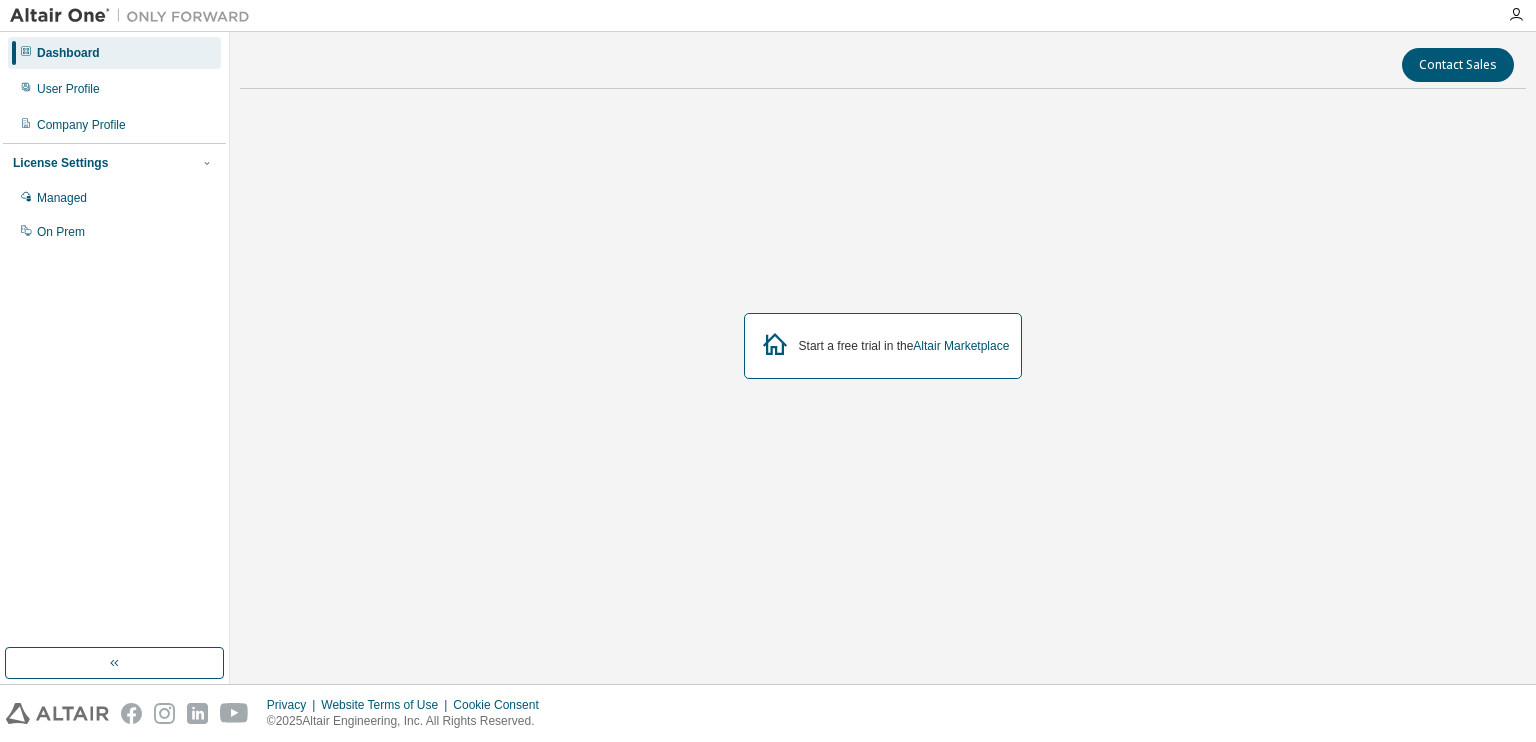 click on "Start a free trial in the  Altair Marketplace" at bounding box center [904, 346] 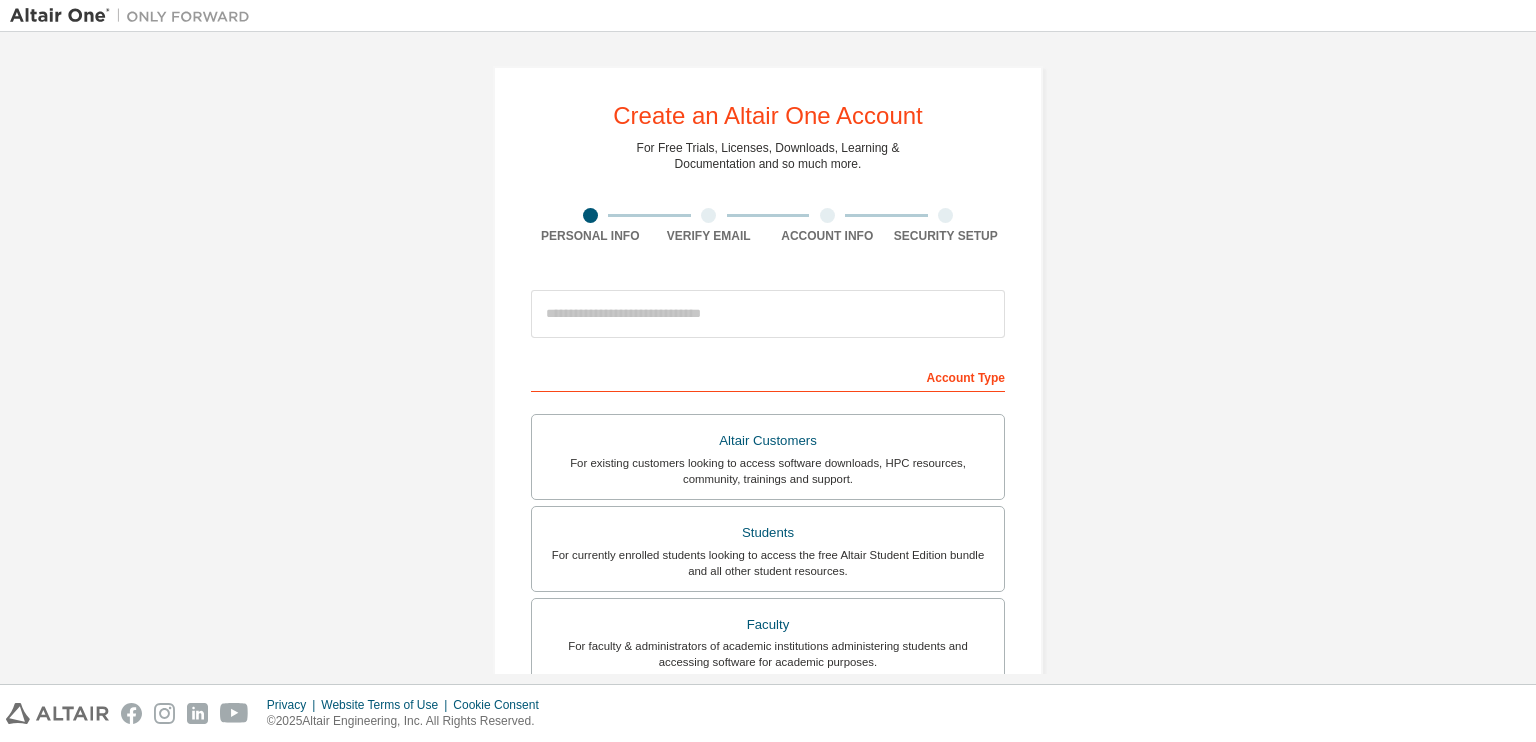 scroll, scrollTop: 0, scrollLeft: 0, axis: both 